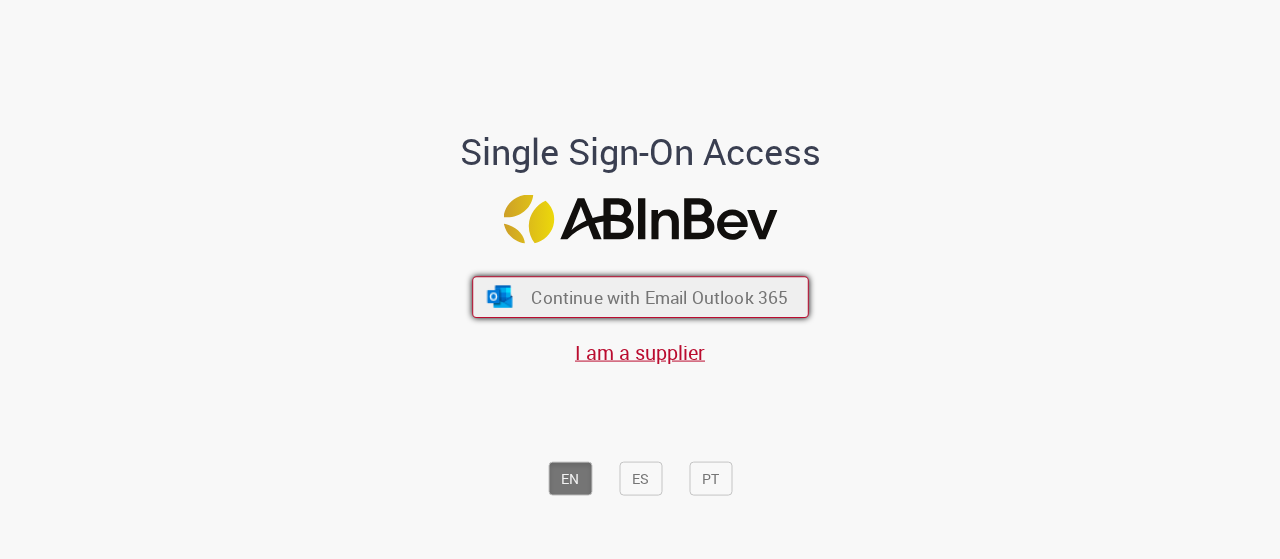 scroll, scrollTop: 0, scrollLeft: 0, axis: both 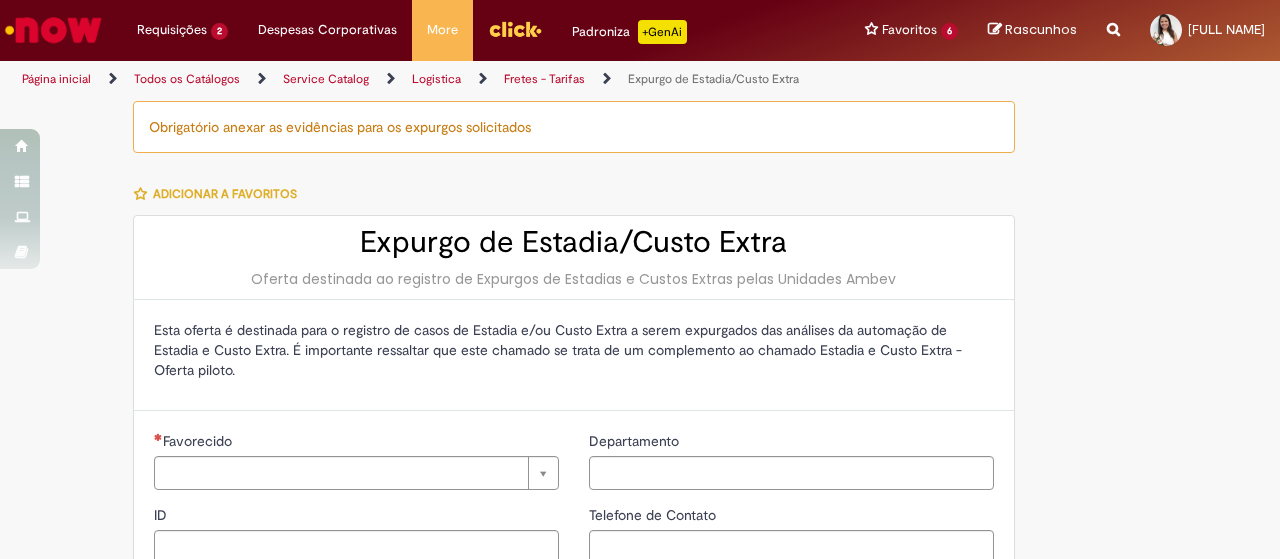 type on "********" 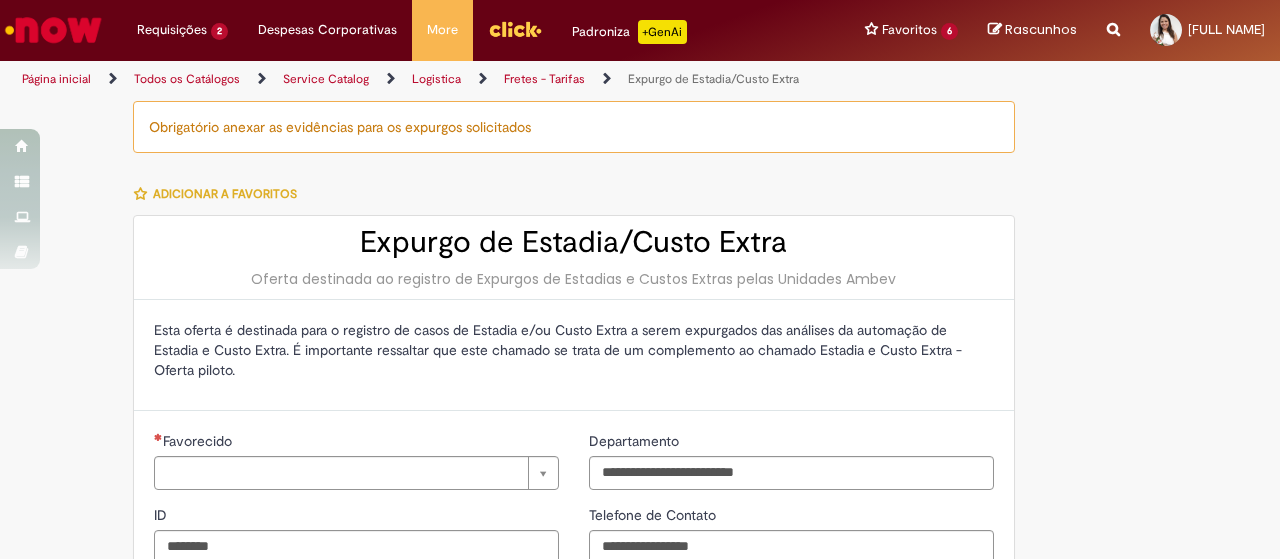 type 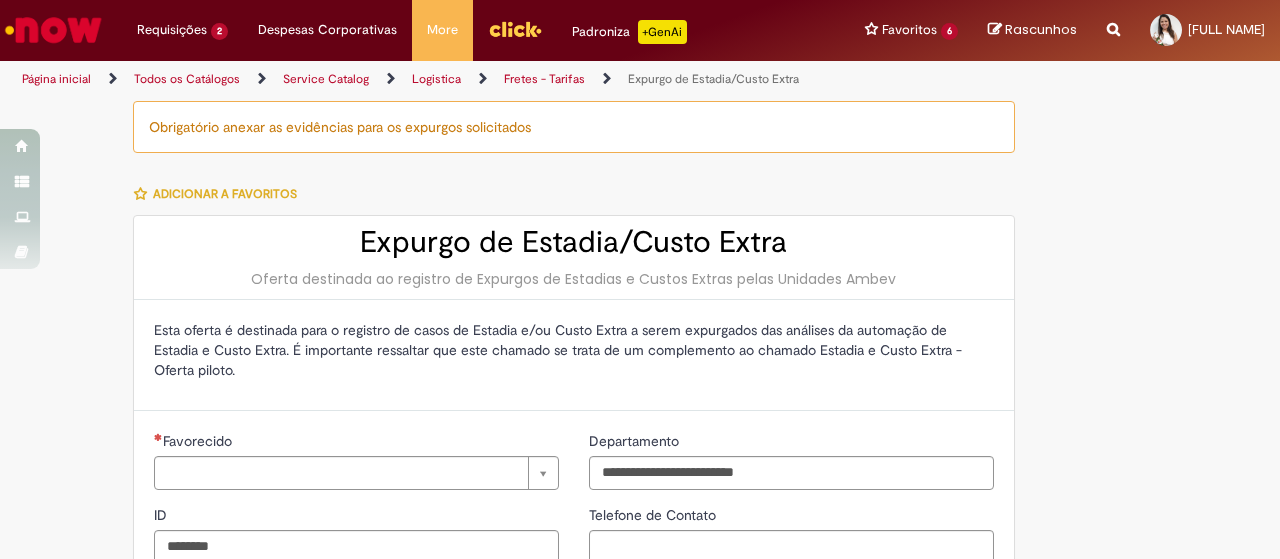 type on "**********" 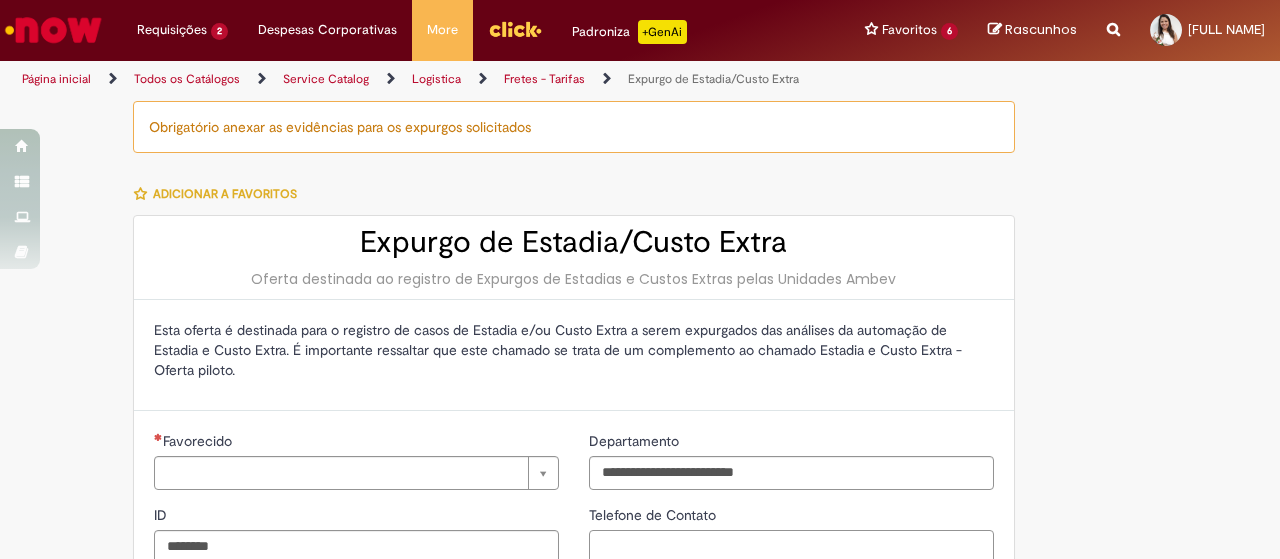 type on "**********" 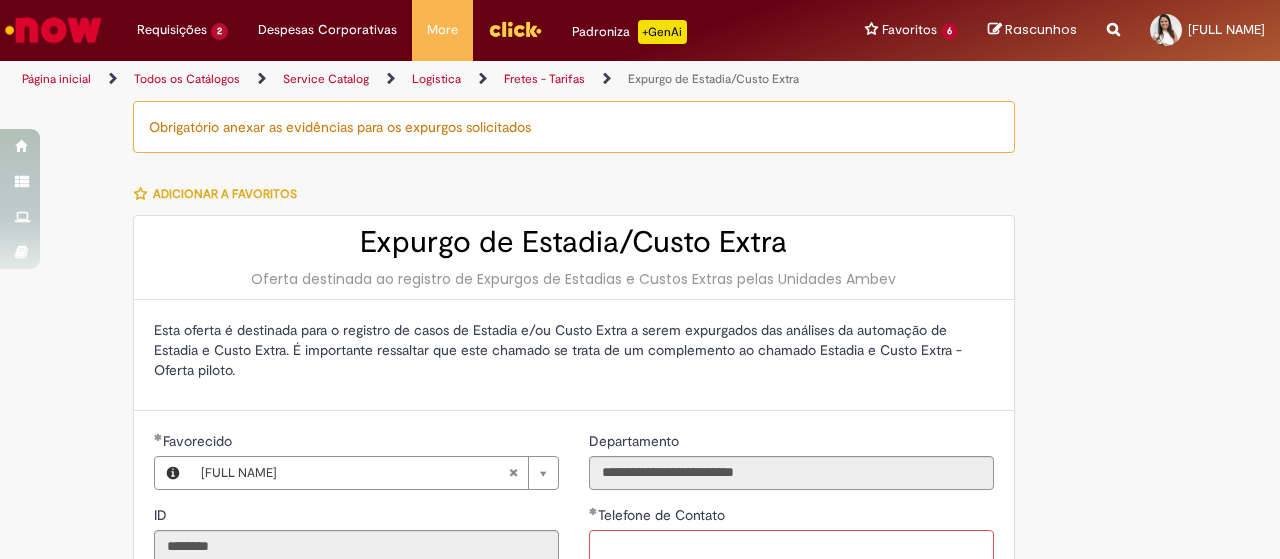type on "**********" 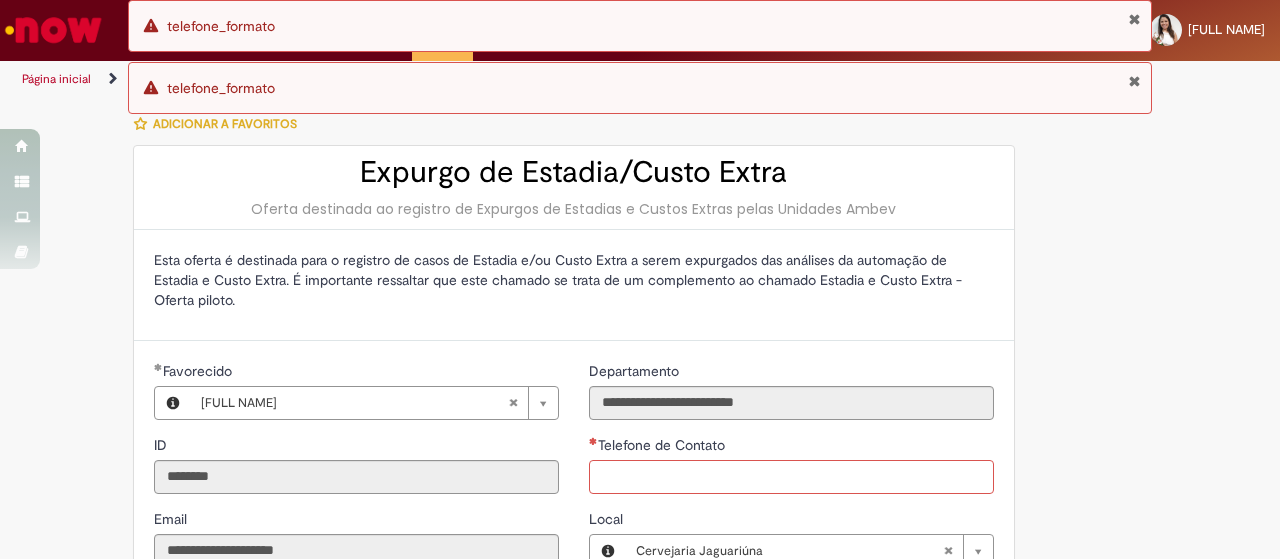 scroll, scrollTop: 102, scrollLeft: 0, axis: vertical 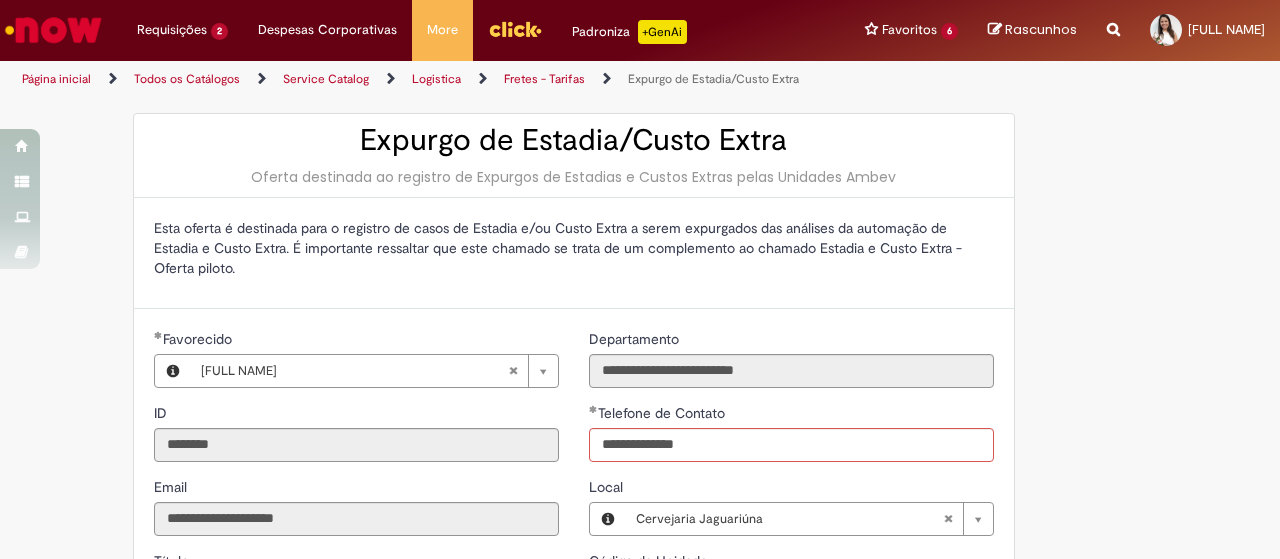click on "Local" at bounding box center (791, 489) 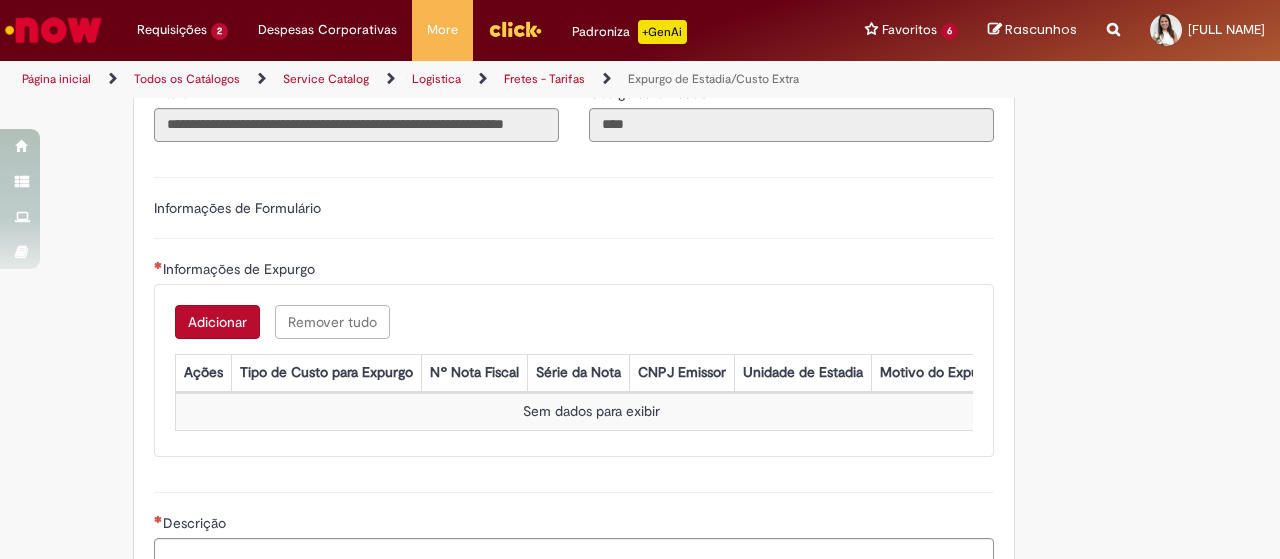 scroll, scrollTop: 602, scrollLeft: 0, axis: vertical 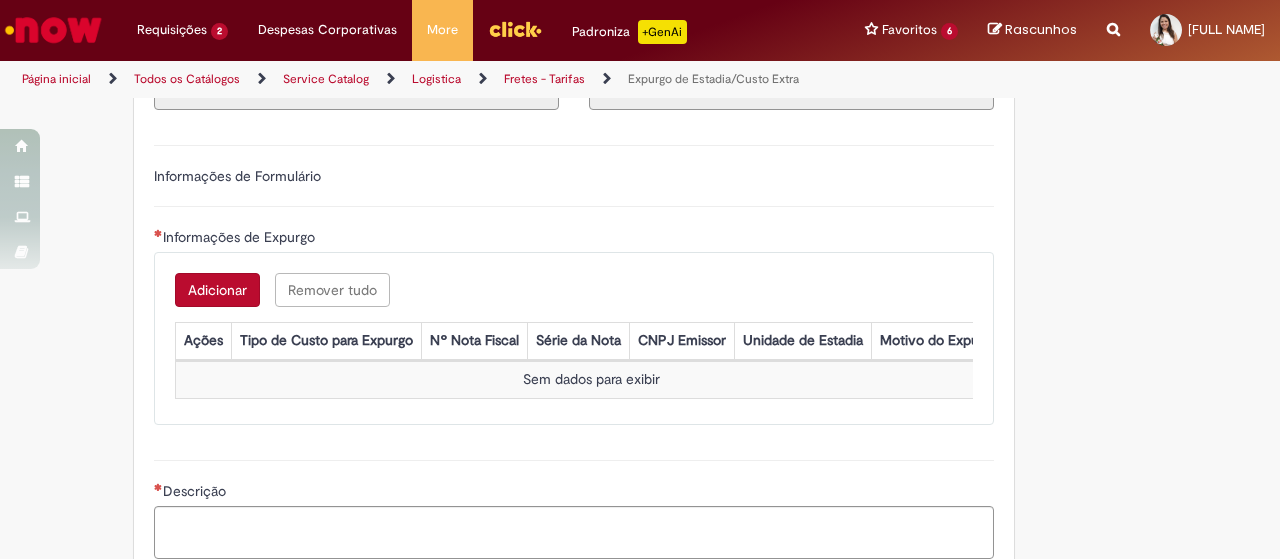 click on "Adicionar" at bounding box center [217, 290] 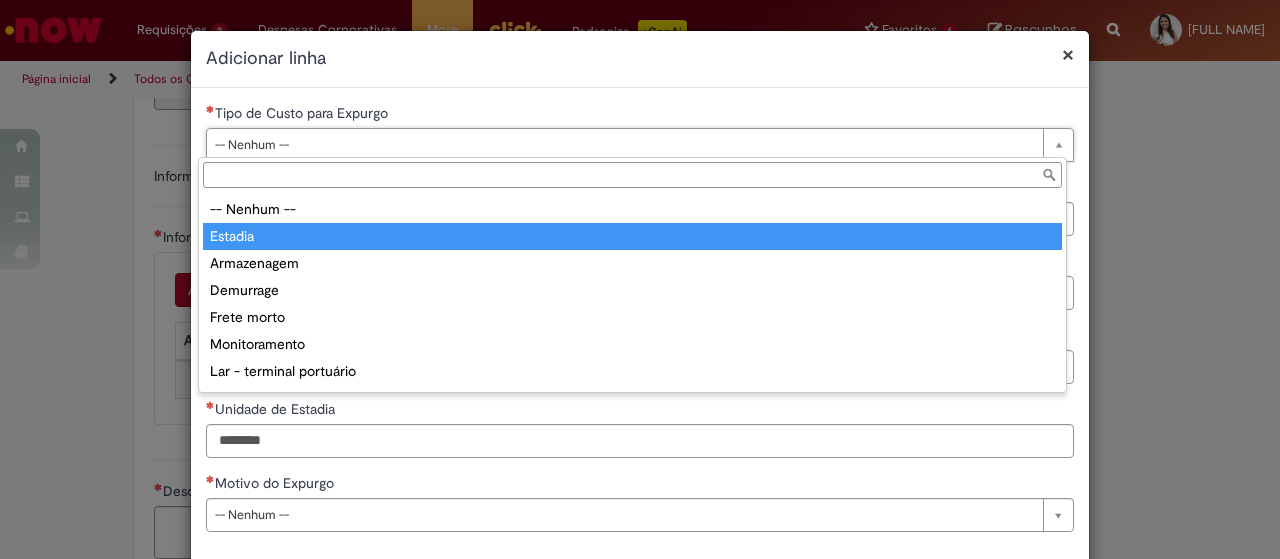type on "*******" 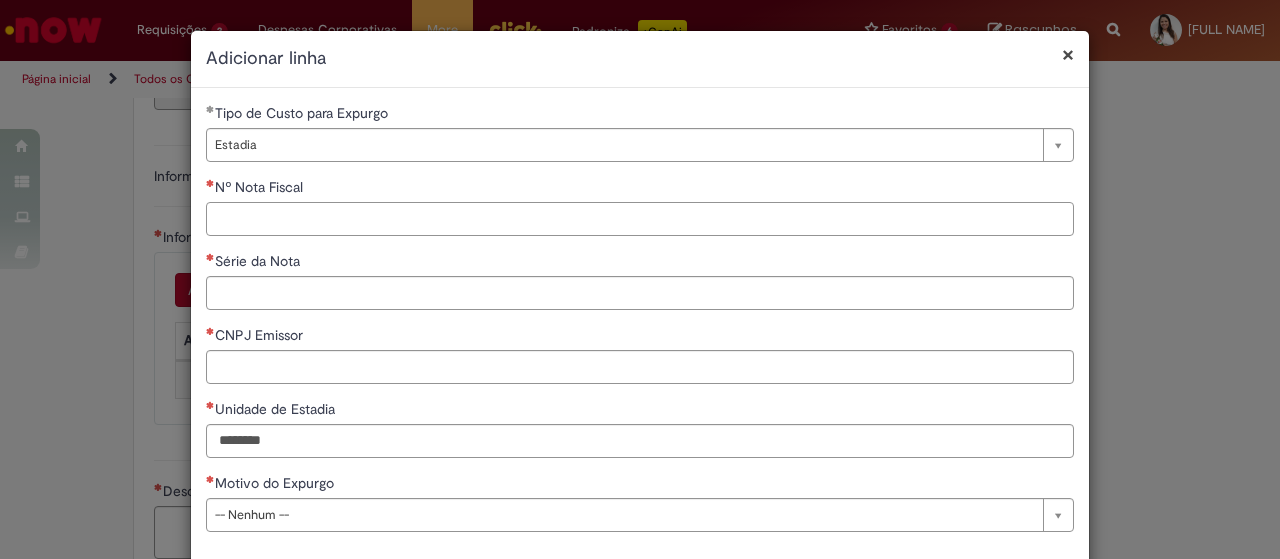 click on "Nº Nota Fiscal" at bounding box center (640, 219) 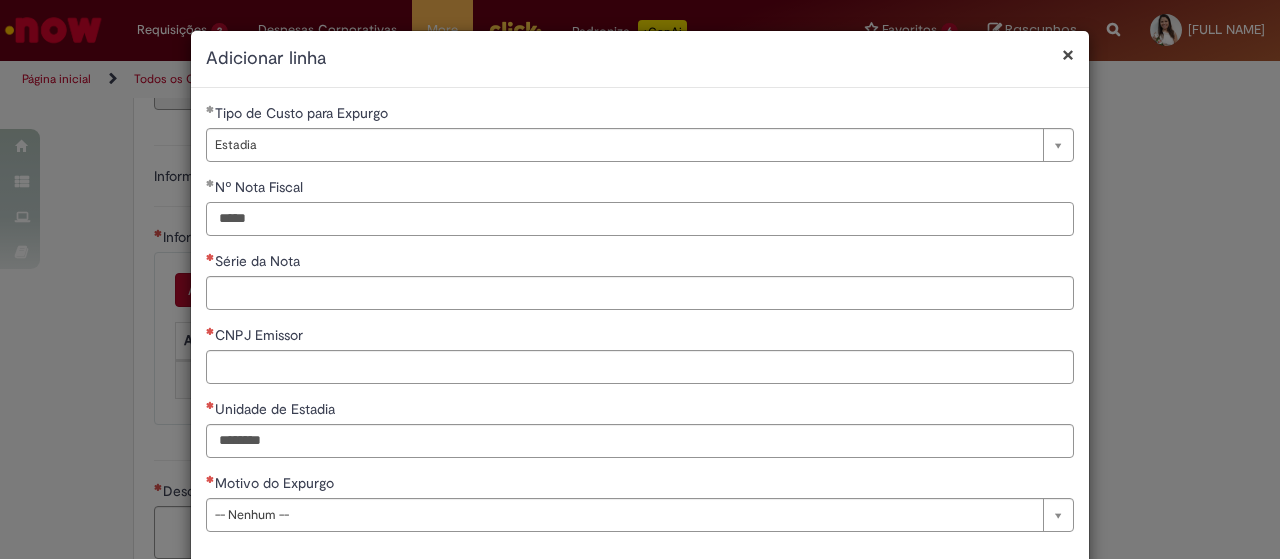 drag, startPoint x: 259, startPoint y: 220, endPoint x: 190, endPoint y: 220, distance: 69 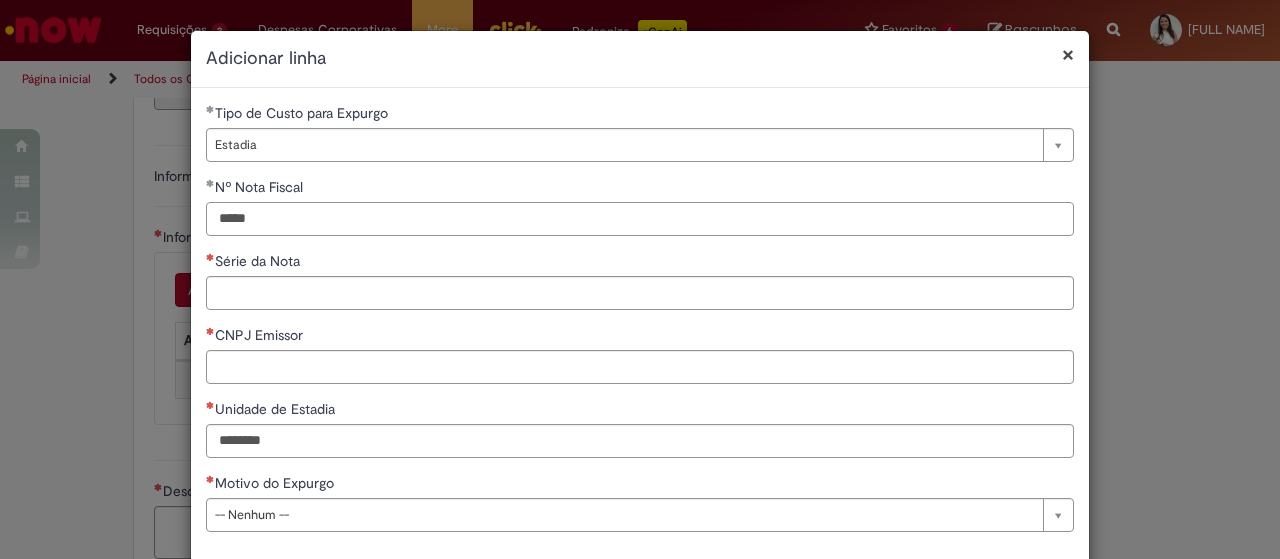type on "*****" 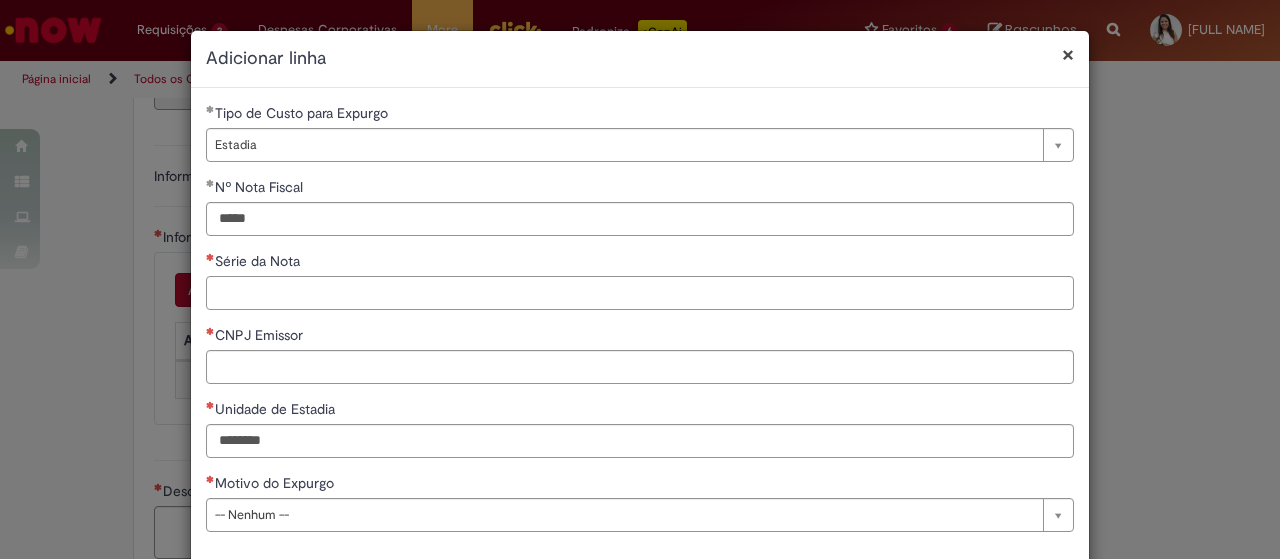click on "Série da Nota" at bounding box center [640, 293] 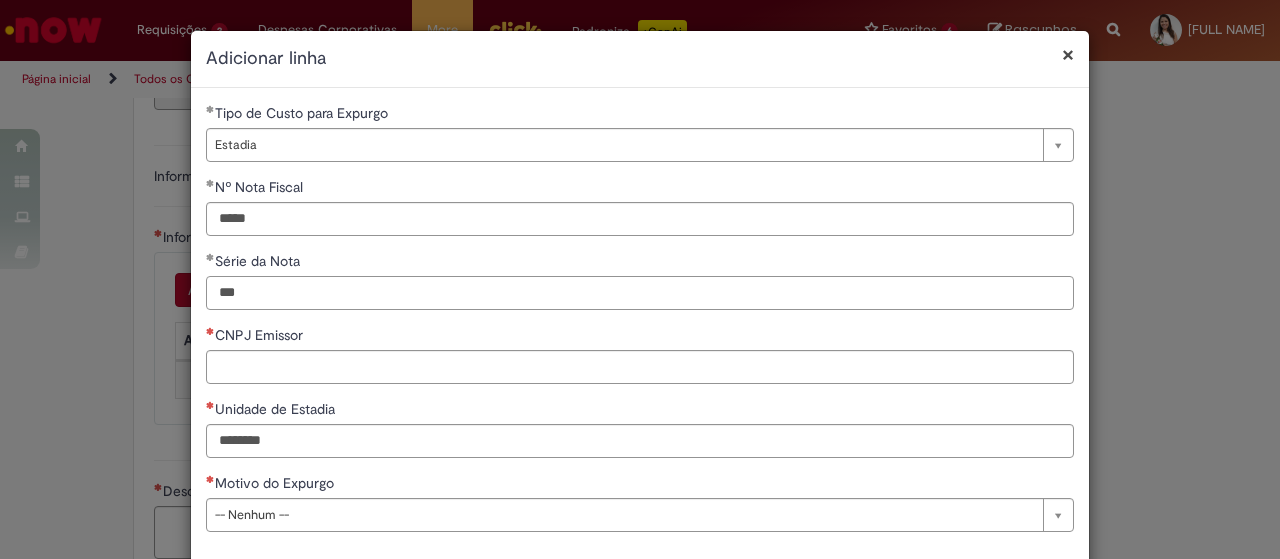 type on "***" 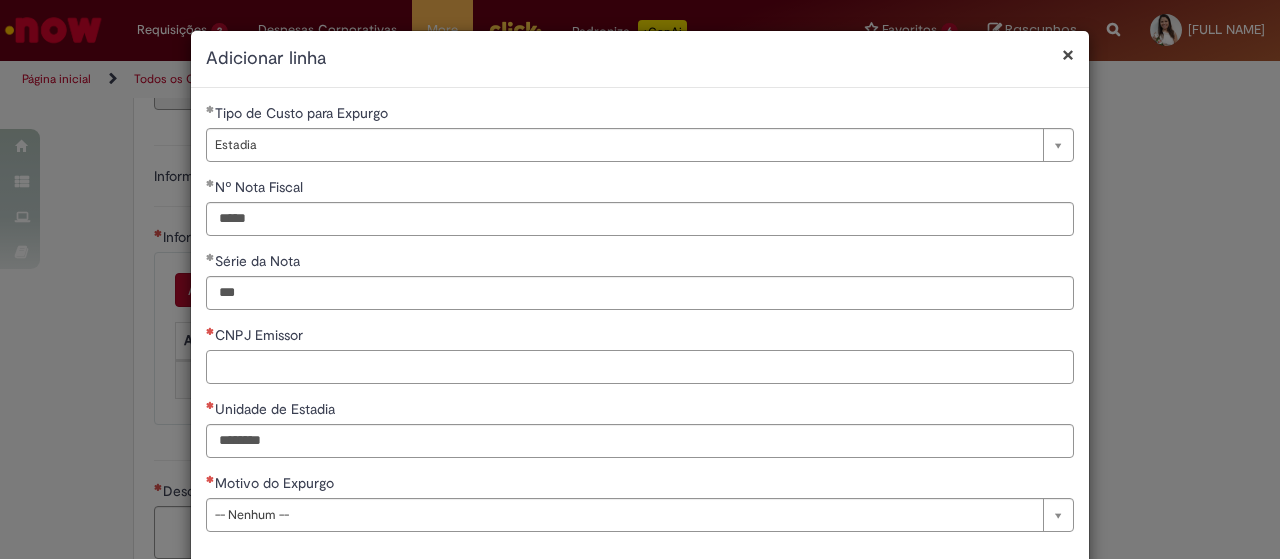 click on "CNPJ Emissor" at bounding box center [640, 367] 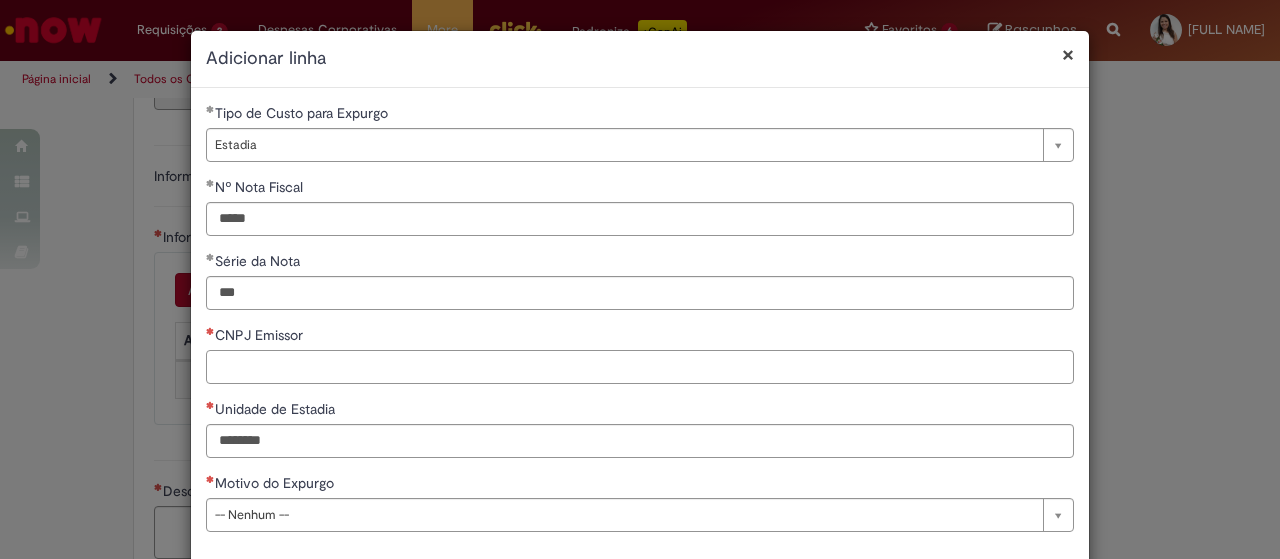 paste on "**********" 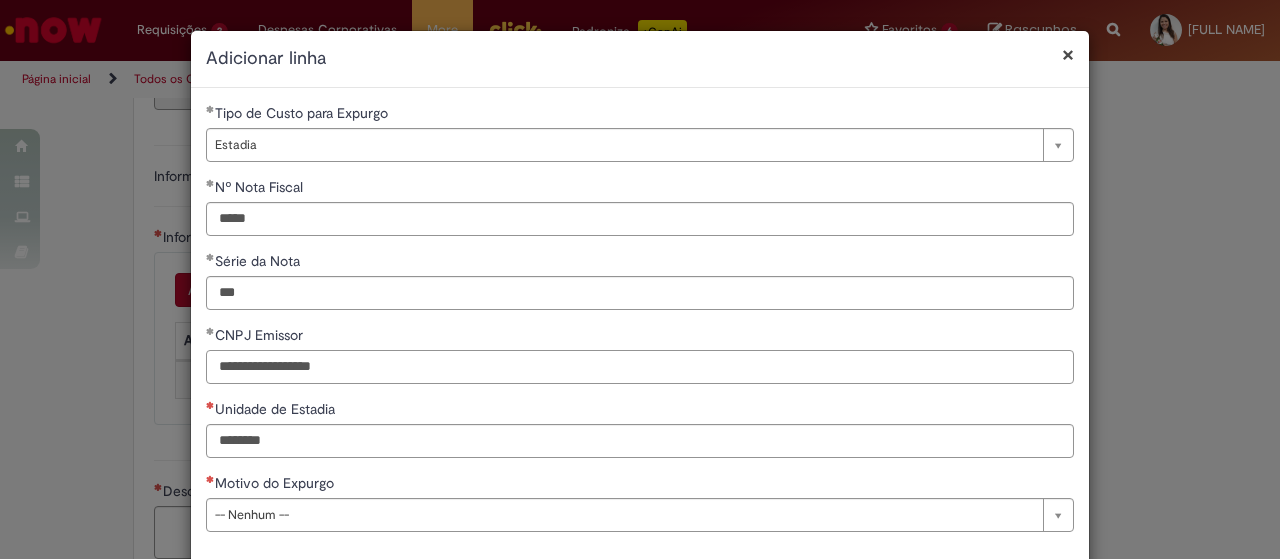 type on "**********" 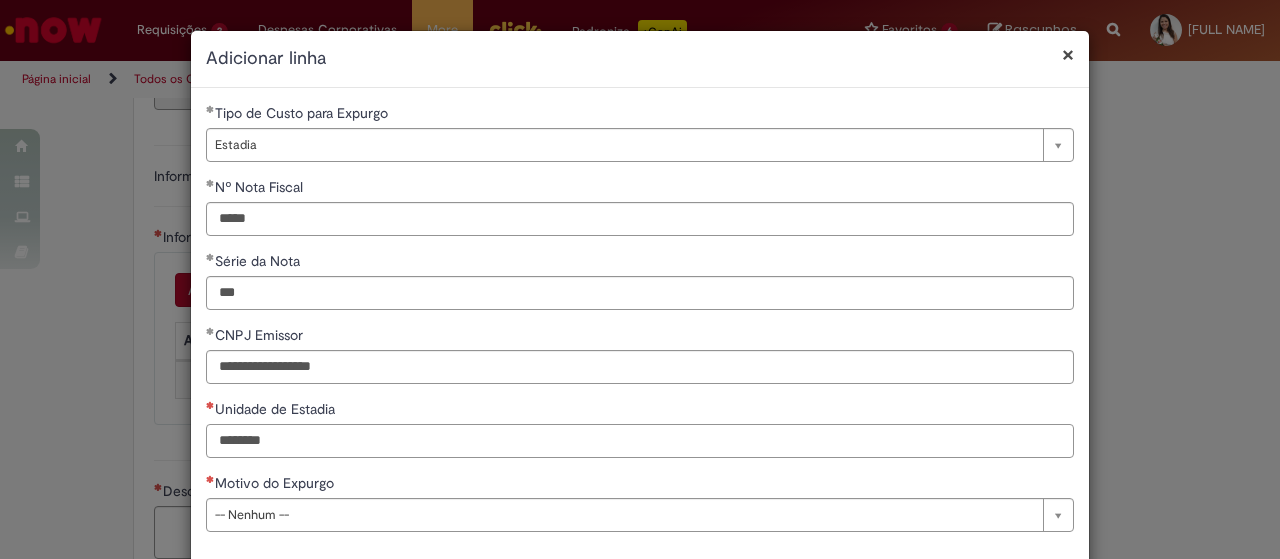 click on "Unidade de Estadia" at bounding box center [640, 441] 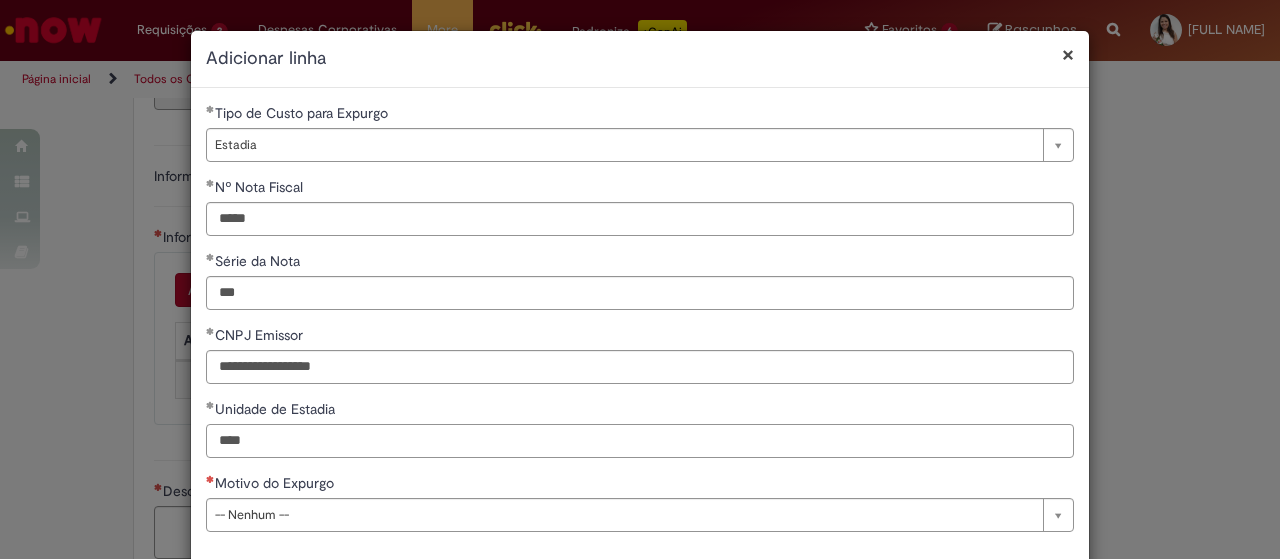 type on "****" 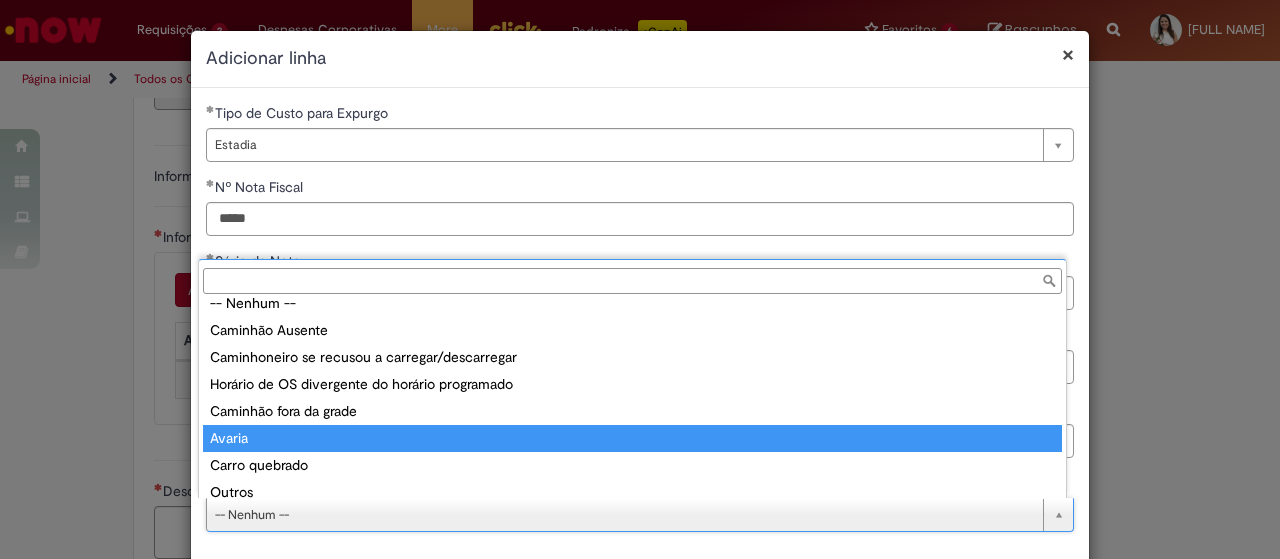 scroll, scrollTop: 24, scrollLeft: 0, axis: vertical 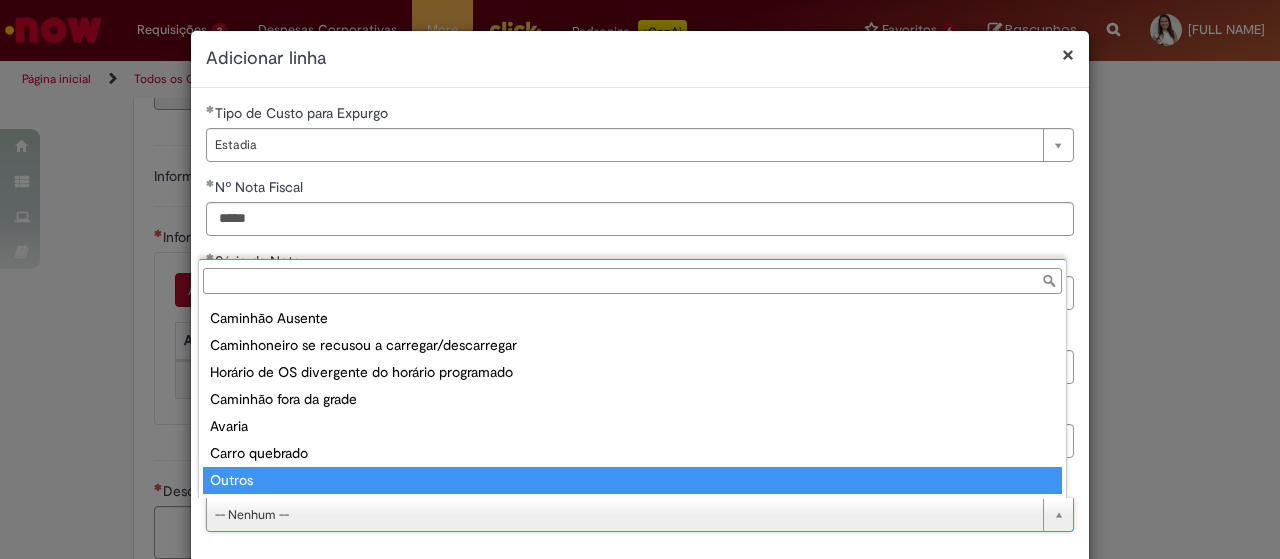 type on "******" 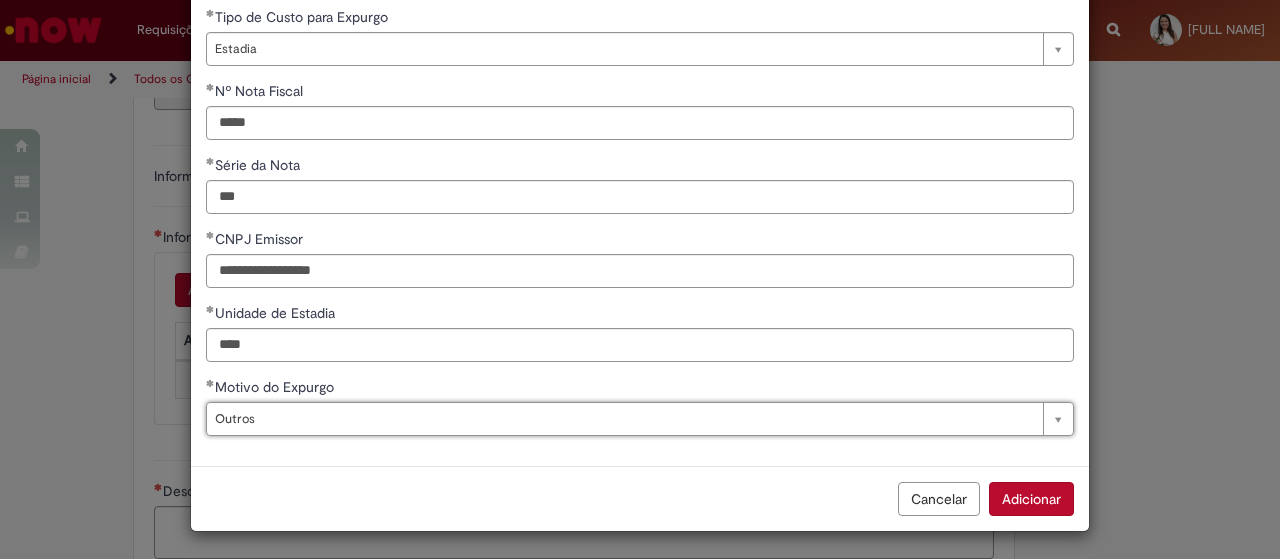click on "**********" at bounding box center (640, 229) 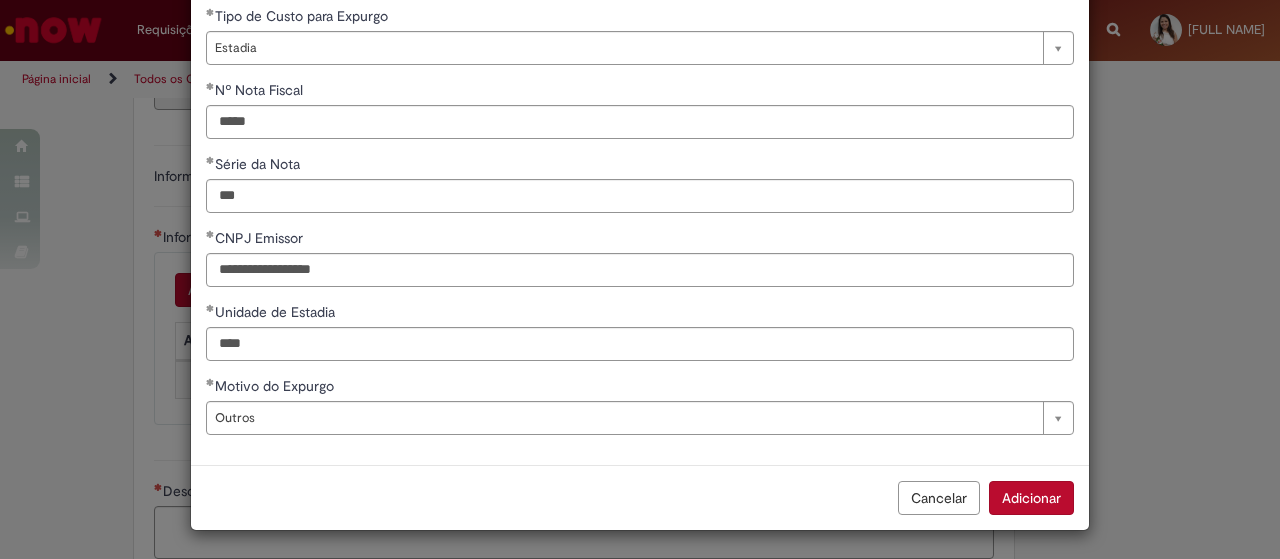 click on "Adicionar" at bounding box center (1031, 498) 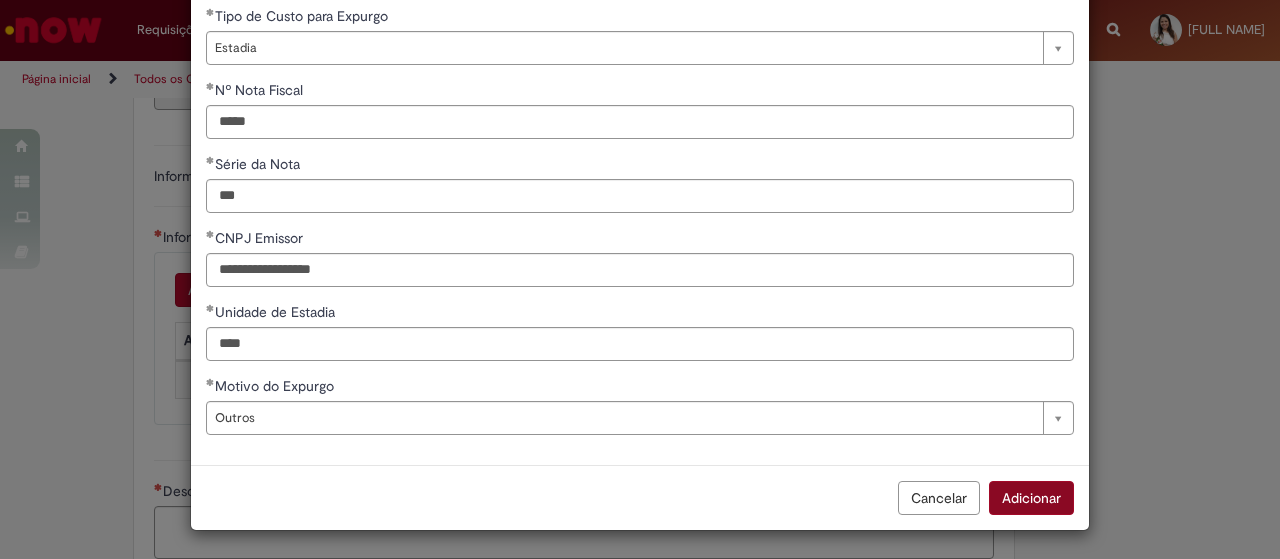 scroll, scrollTop: 96, scrollLeft: 0, axis: vertical 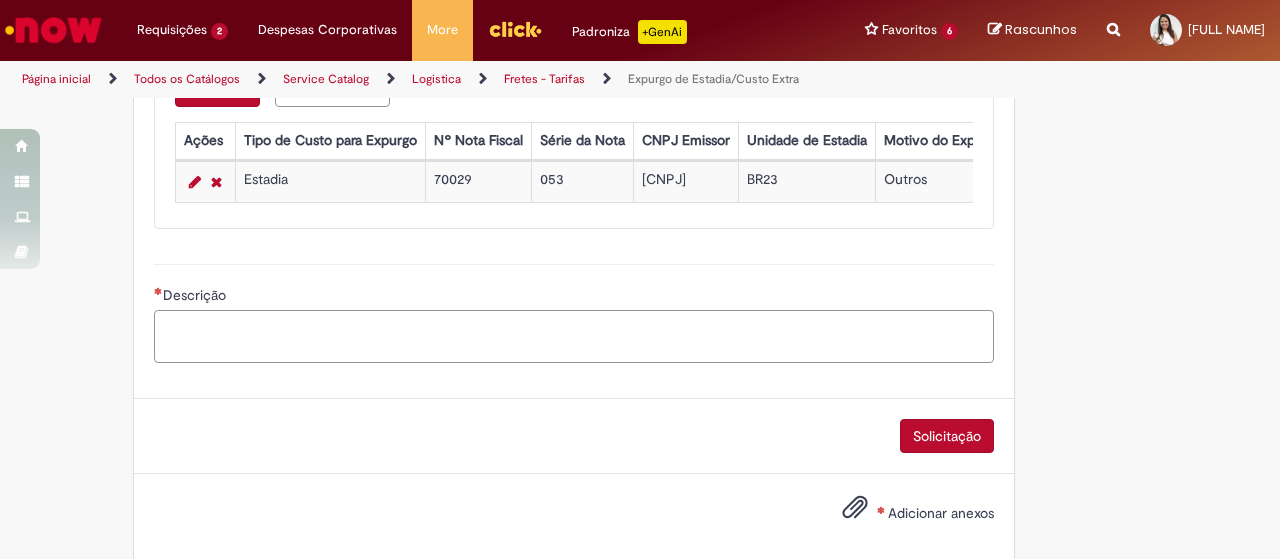 click on "Descrição" at bounding box center (574, 336) 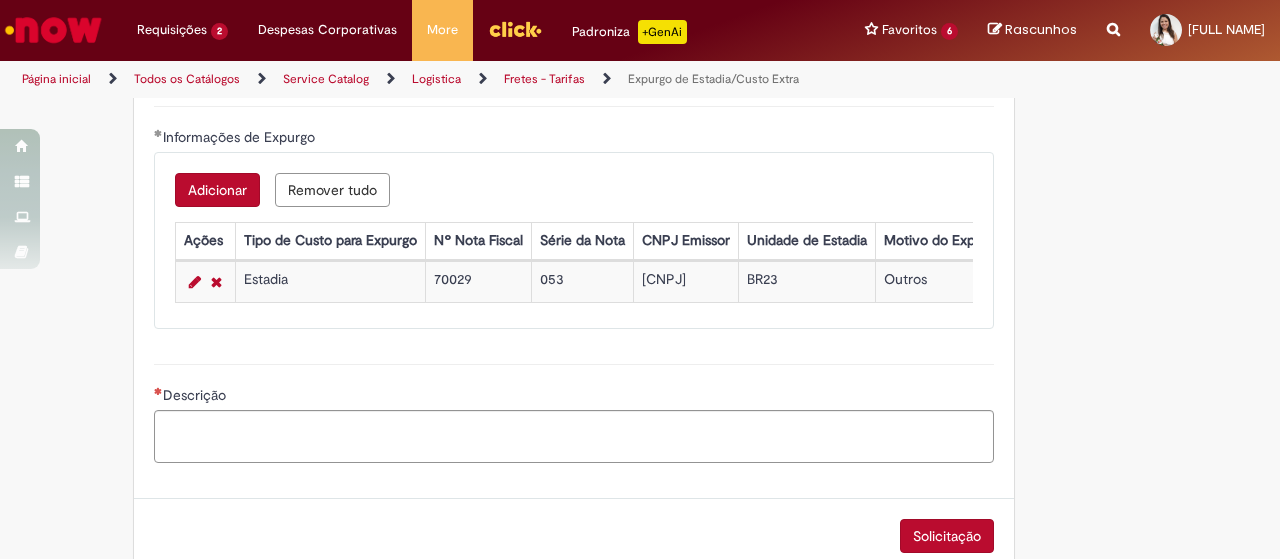click on "Adicionar" at bounding box center (217, 190) 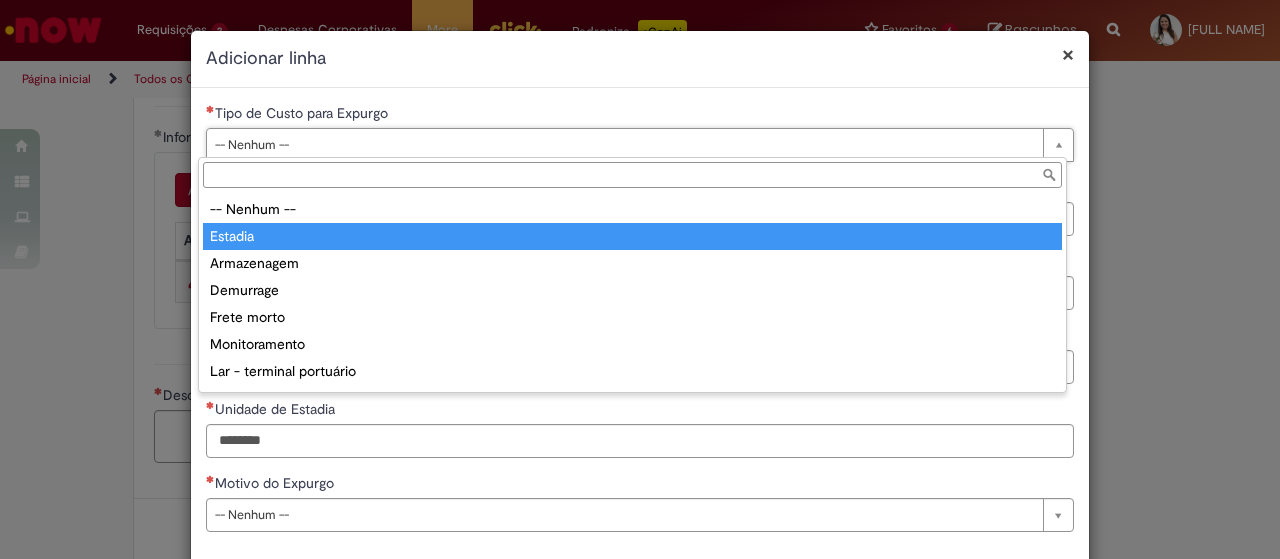 type on "*******" 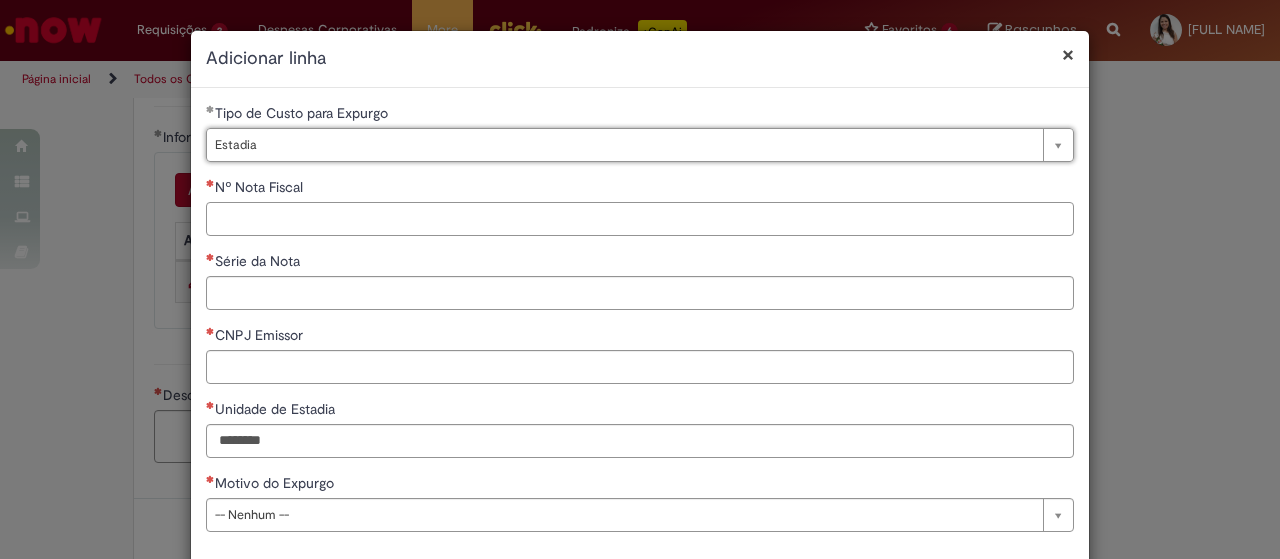 click on "Nº Nota Fiscal" at bounding box center [640, 219] 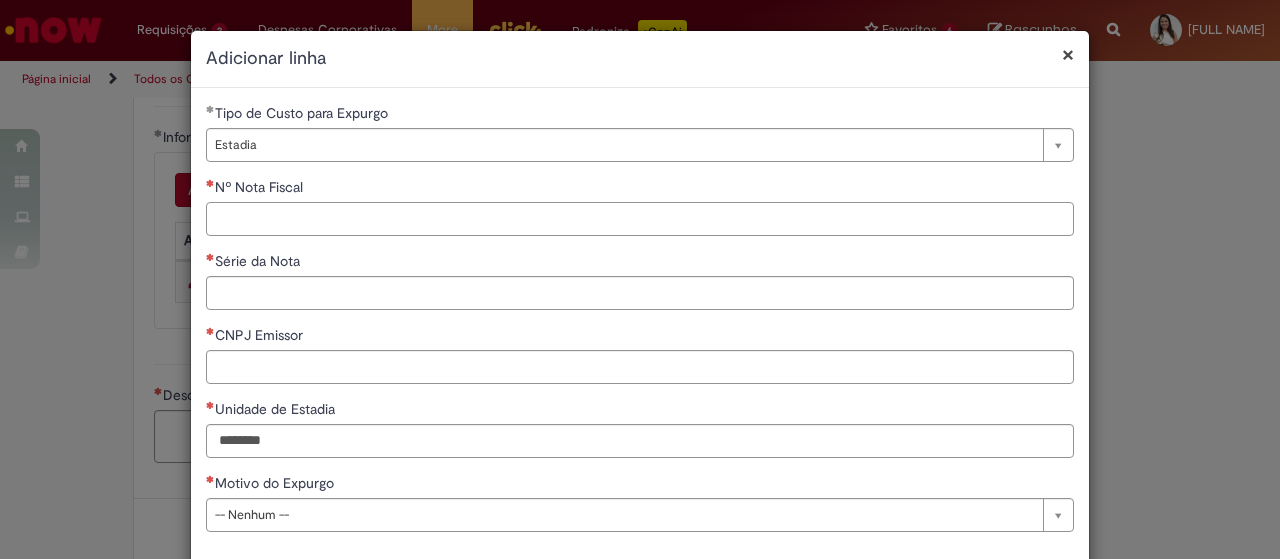 paste on "*****" 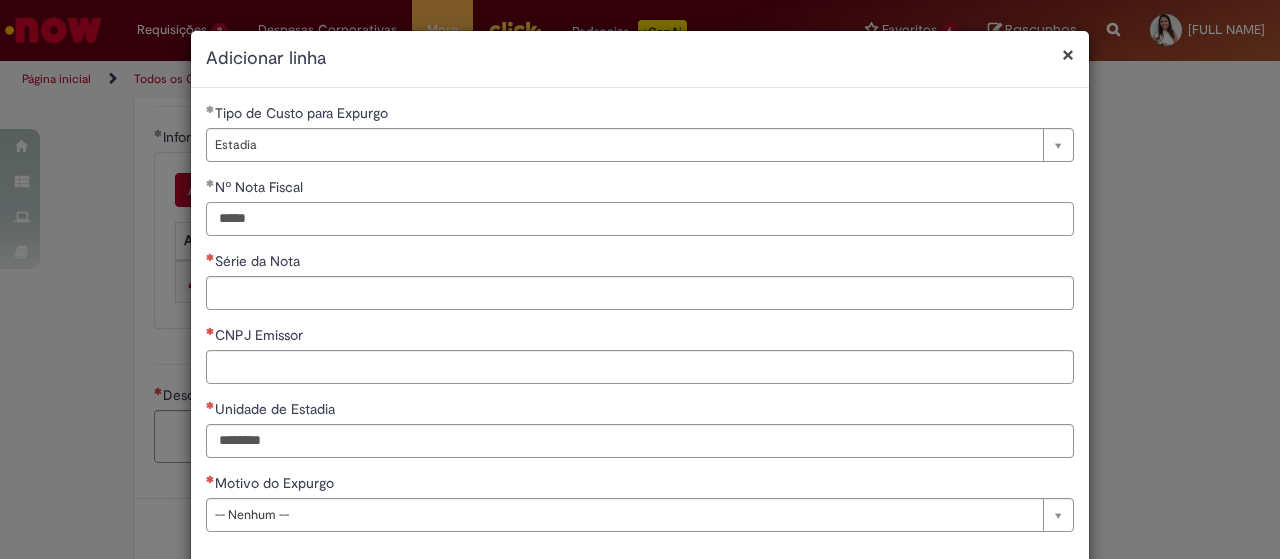 type on "*****" 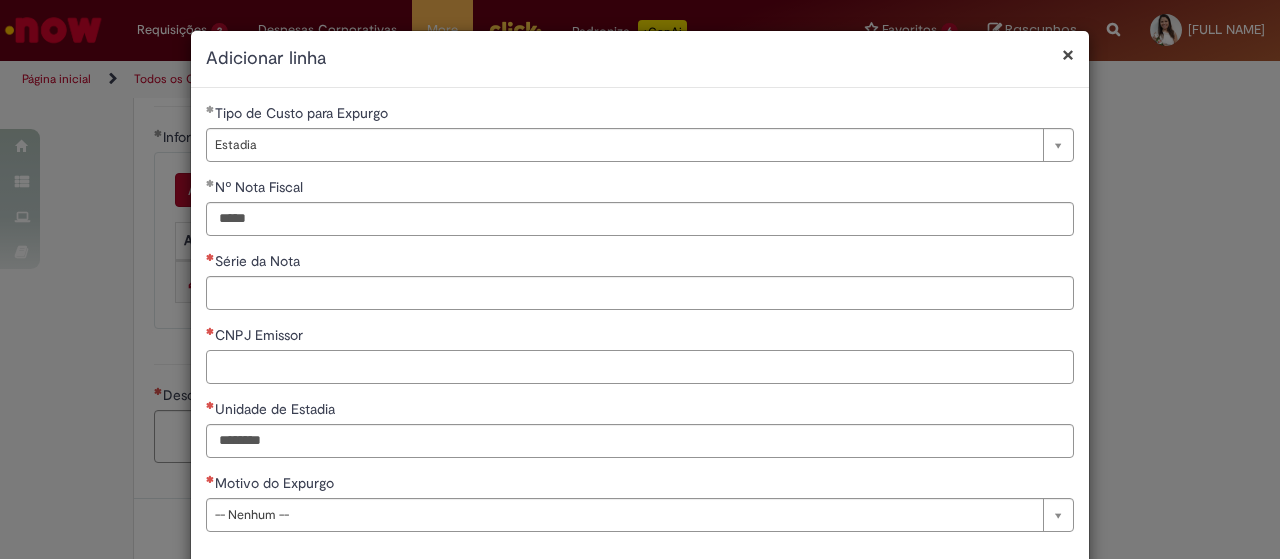 click on "CNPJ Emissor" at bounding box center (640, 367) 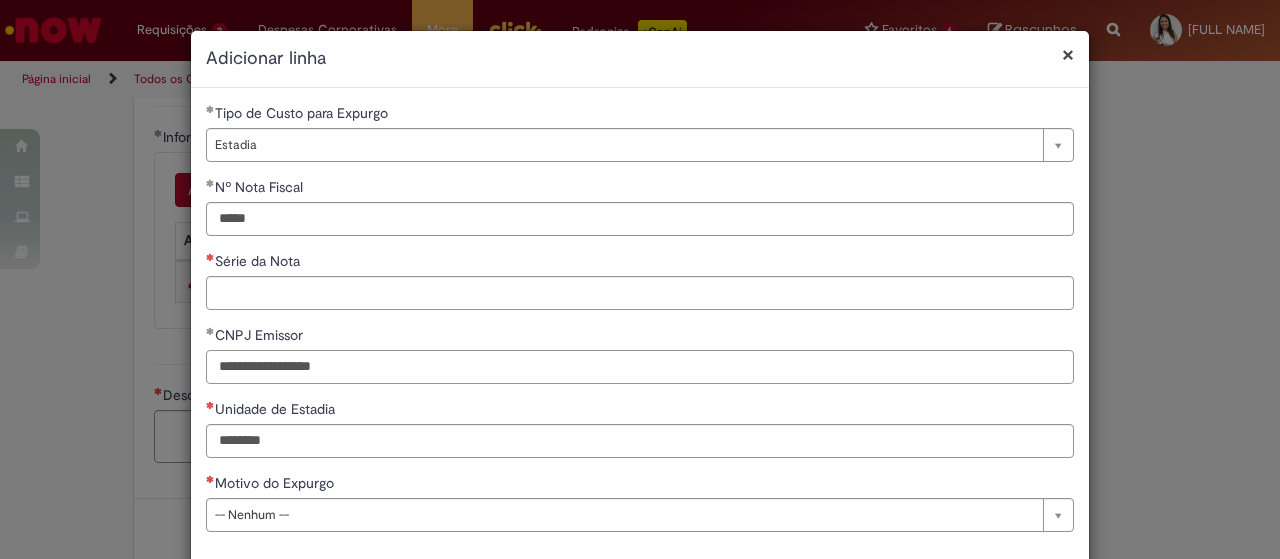 type on "**********" 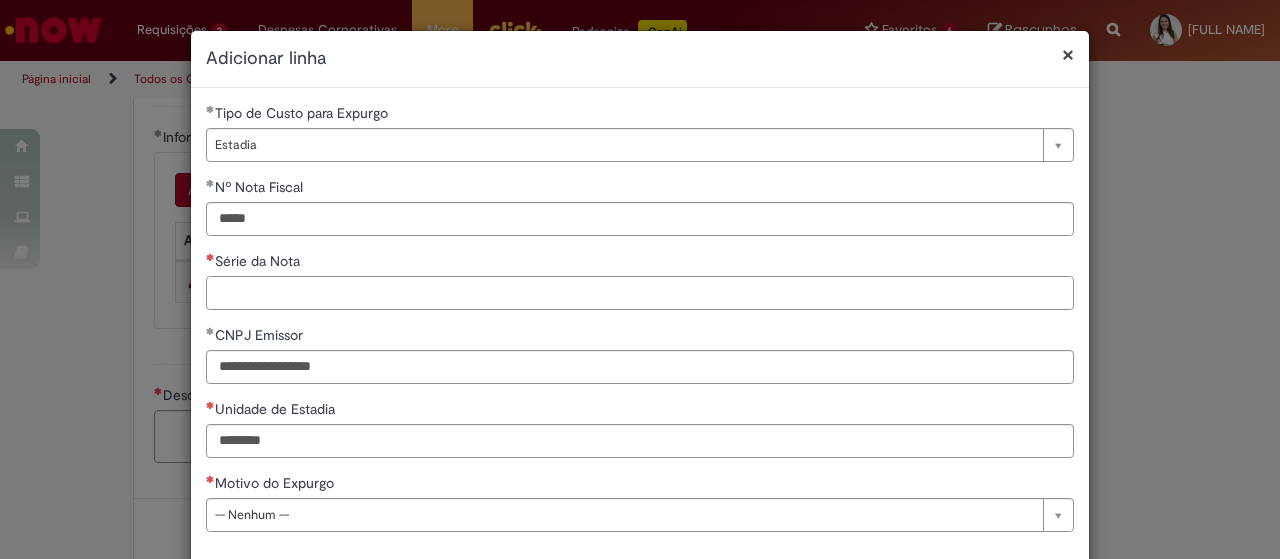 click on "Série da Nota" at bounding box center (640, 293) 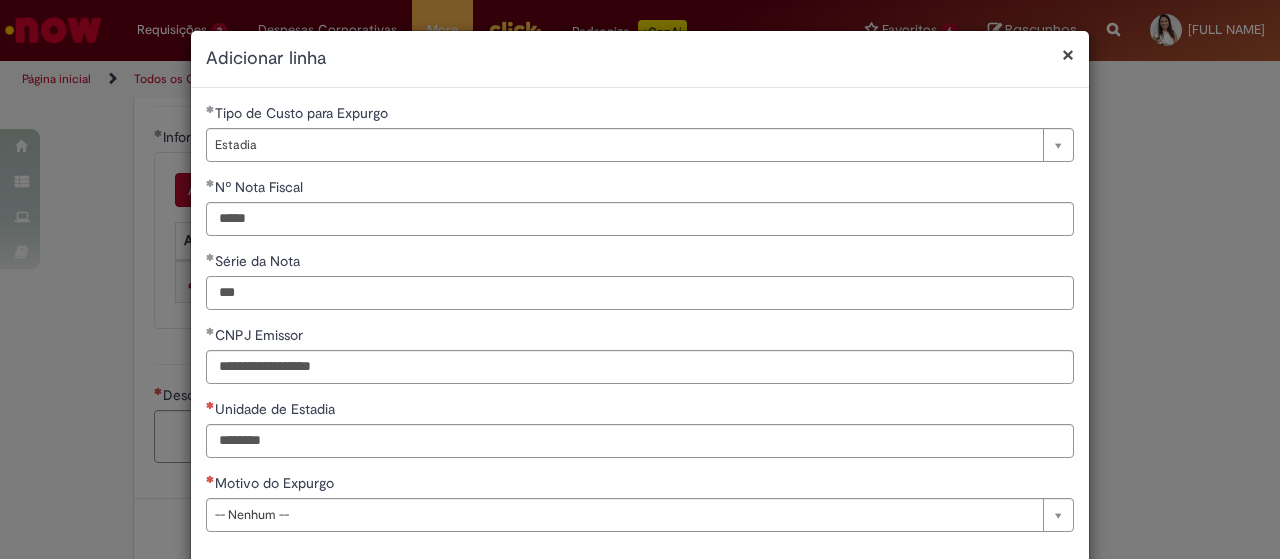 type on "***" 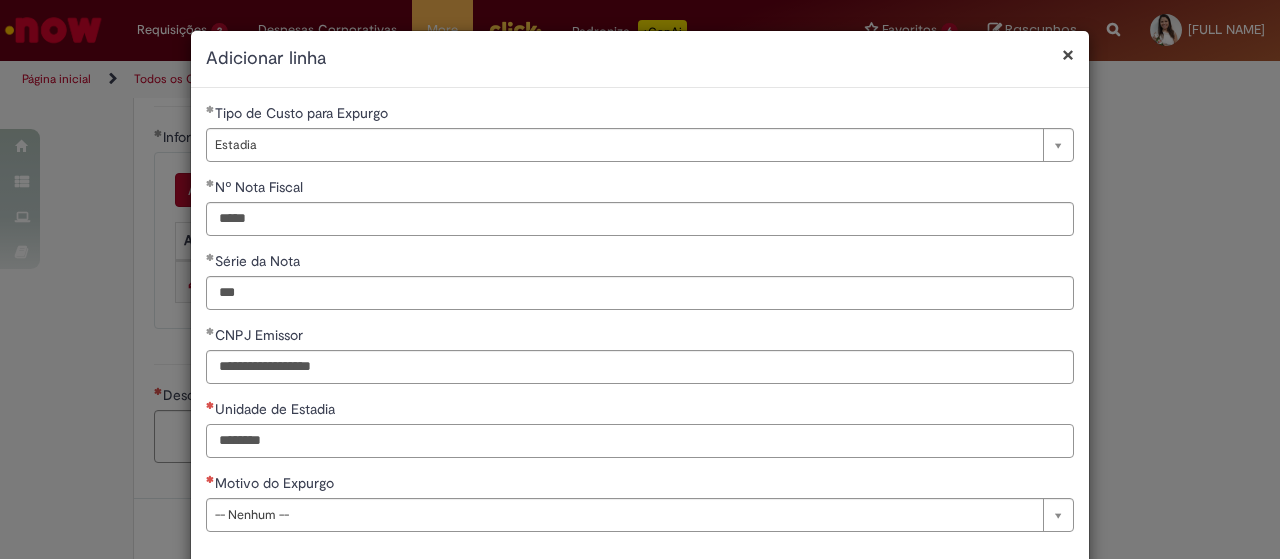 click on "Unidade de Estadia" at bounding box center (640, 441) 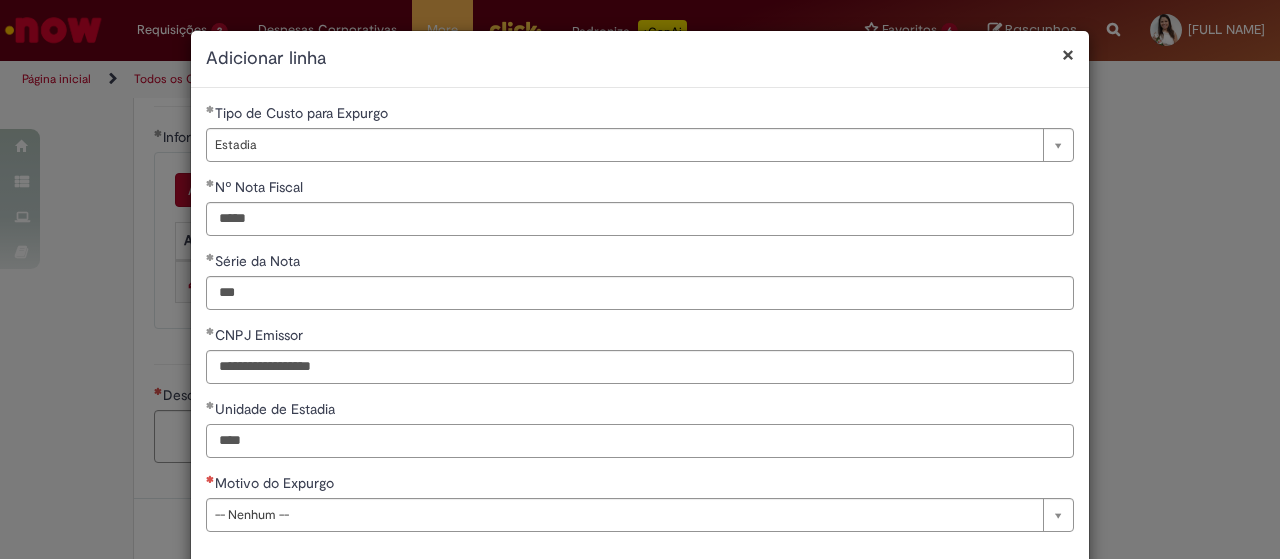 type on "****" 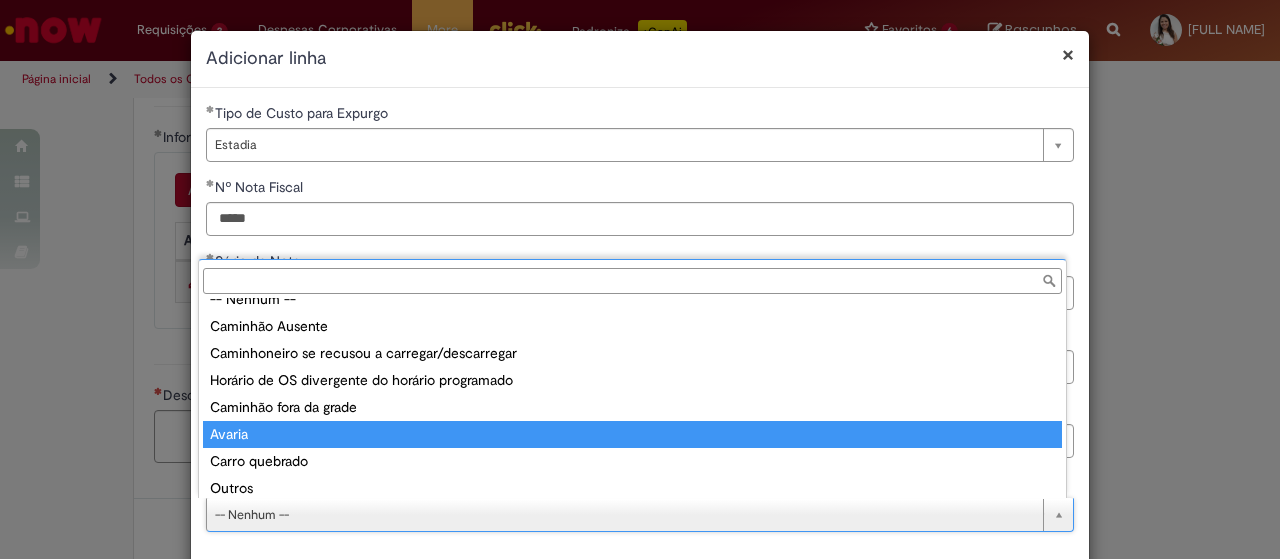 scroll, scrollTop: 24, scrollLeft: 0, axis: vertical 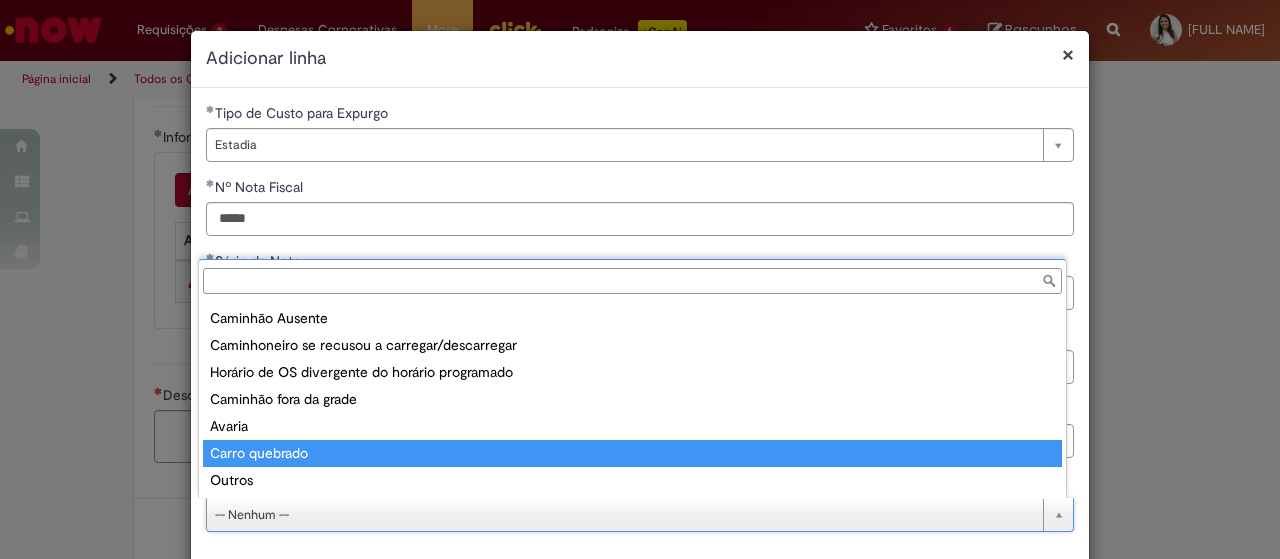 type on "******" 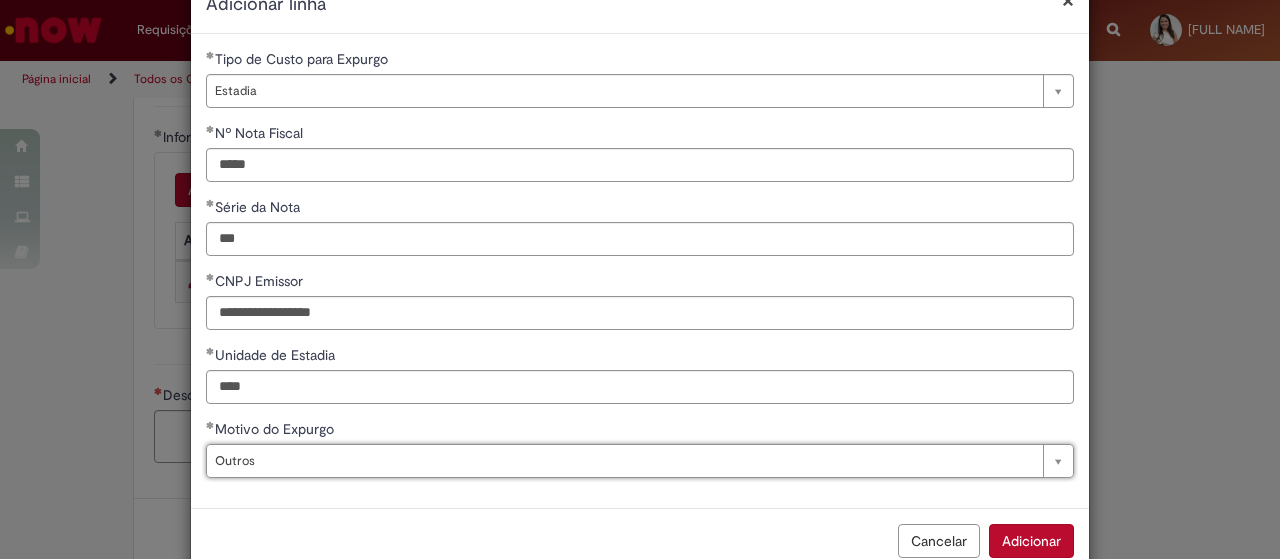 scroll, scrollTop: 96, scrollLeft: 0, axis: vertical 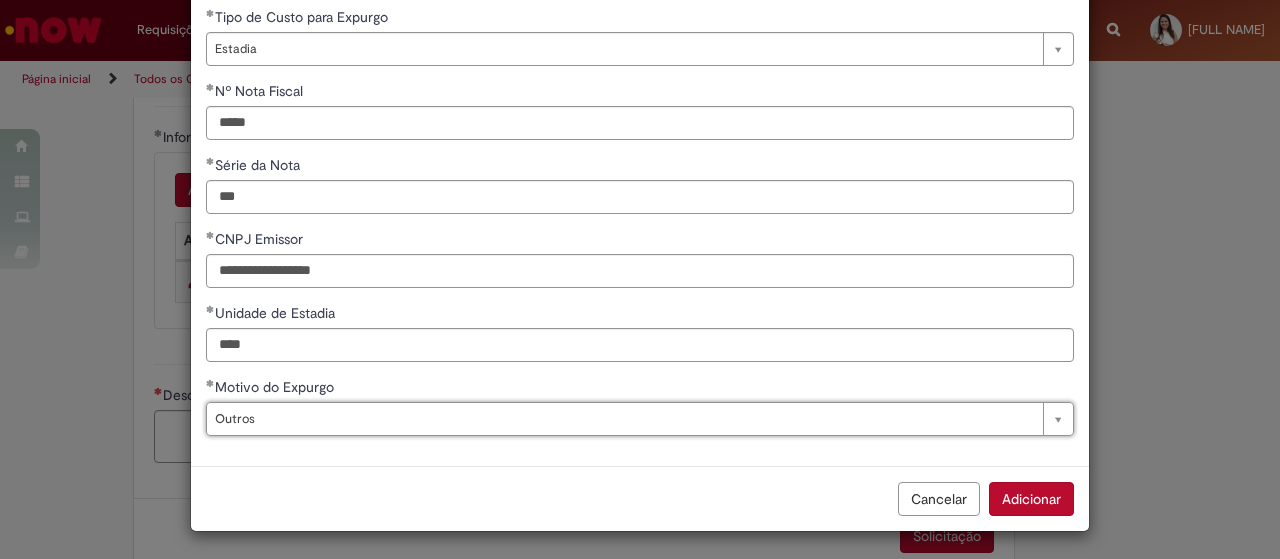 drag, startPoint x: 1028, startPoint y: 506, endPoint x: 1010, endPoint y: 489, distance: 24.758837 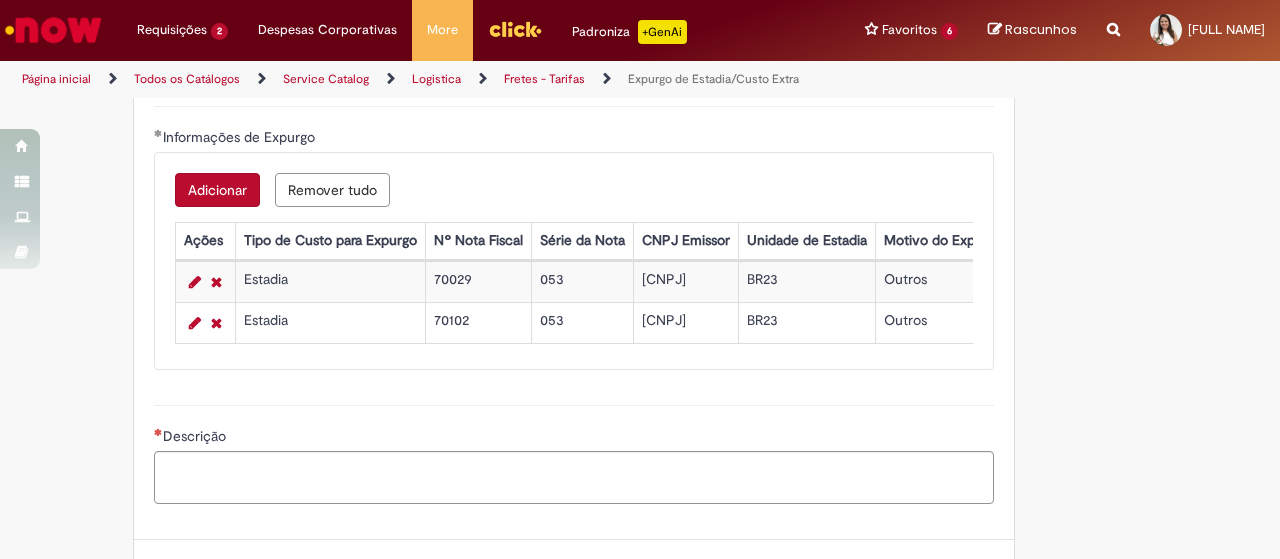 click on "Adicionar" at bounding box center (217, 190) 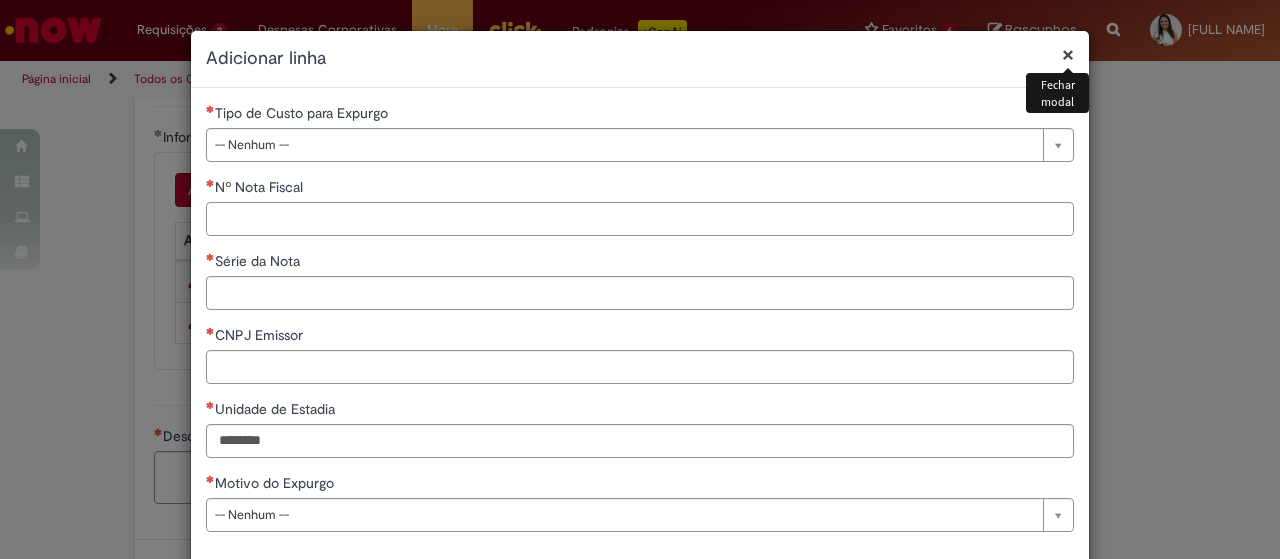 click on "Nº Nota Fiscal" at bounding box center (640, 219) 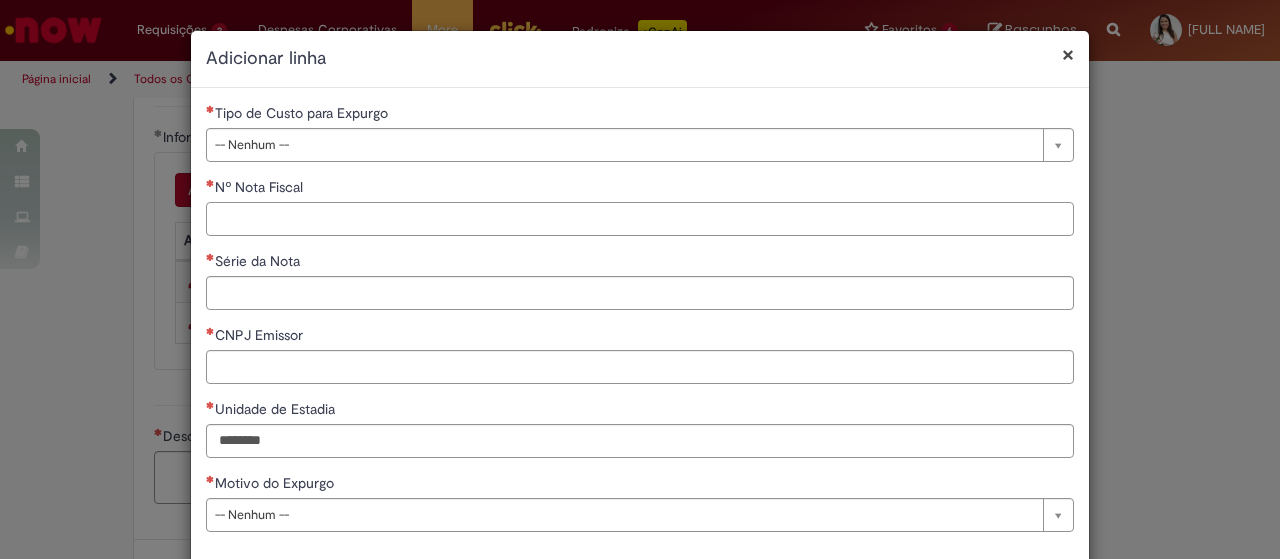 paste on "*****" 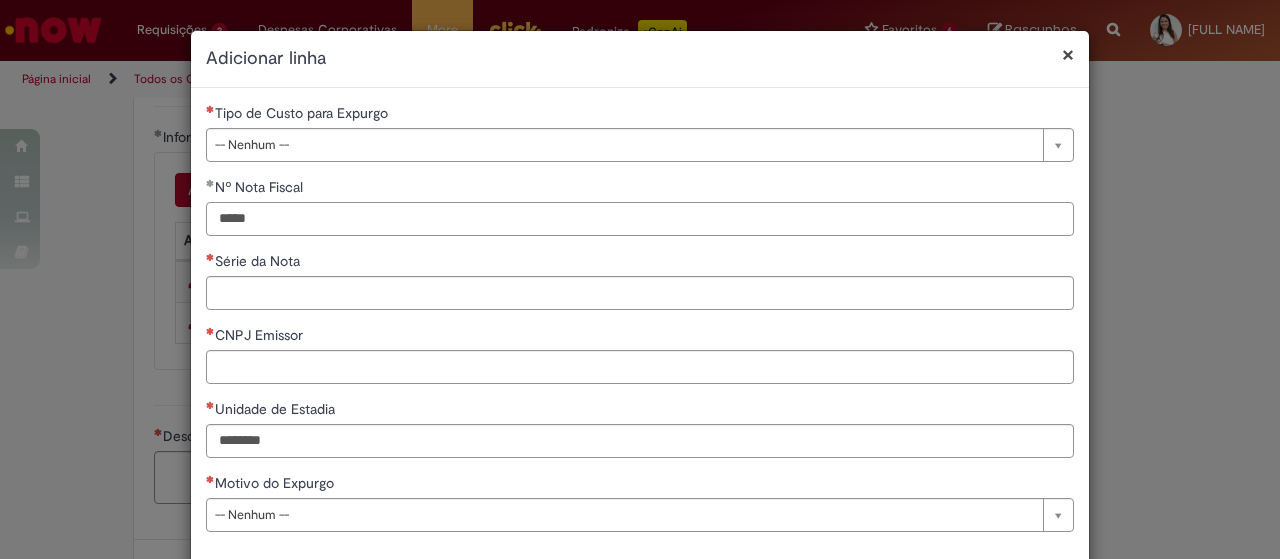 type on "*****" 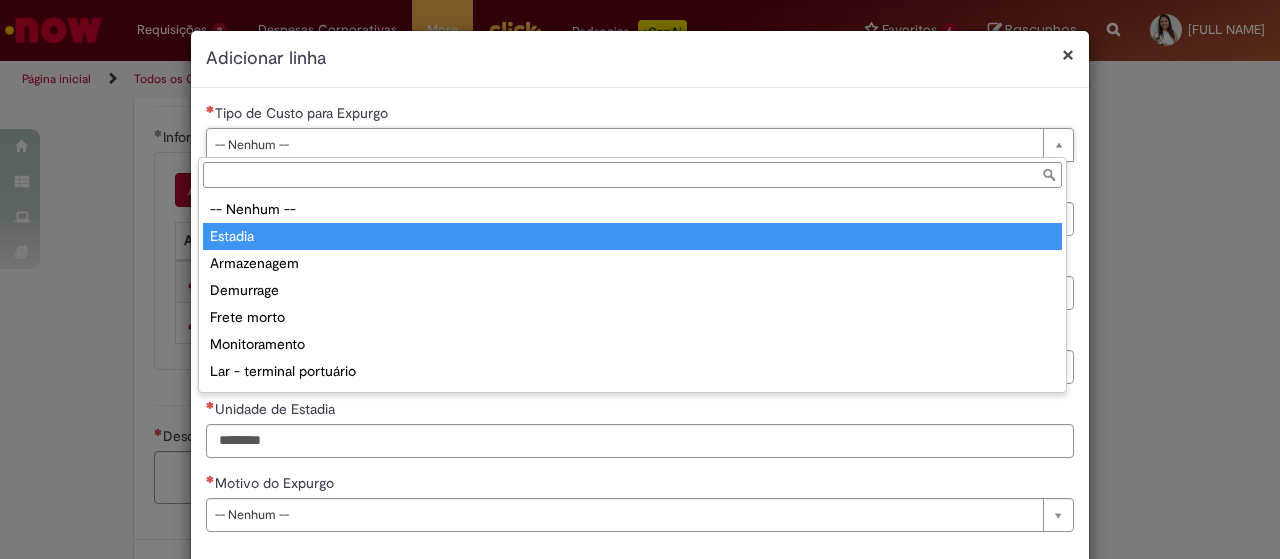 type on "*******" 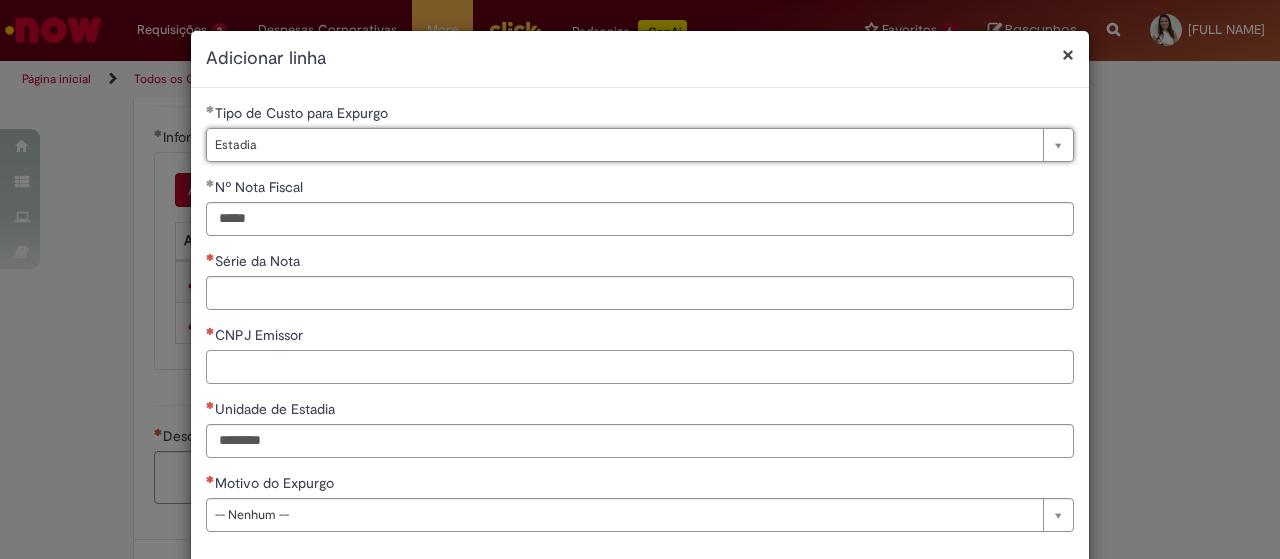click on "CNPJ Emissor" at bounding box center (640, 367) 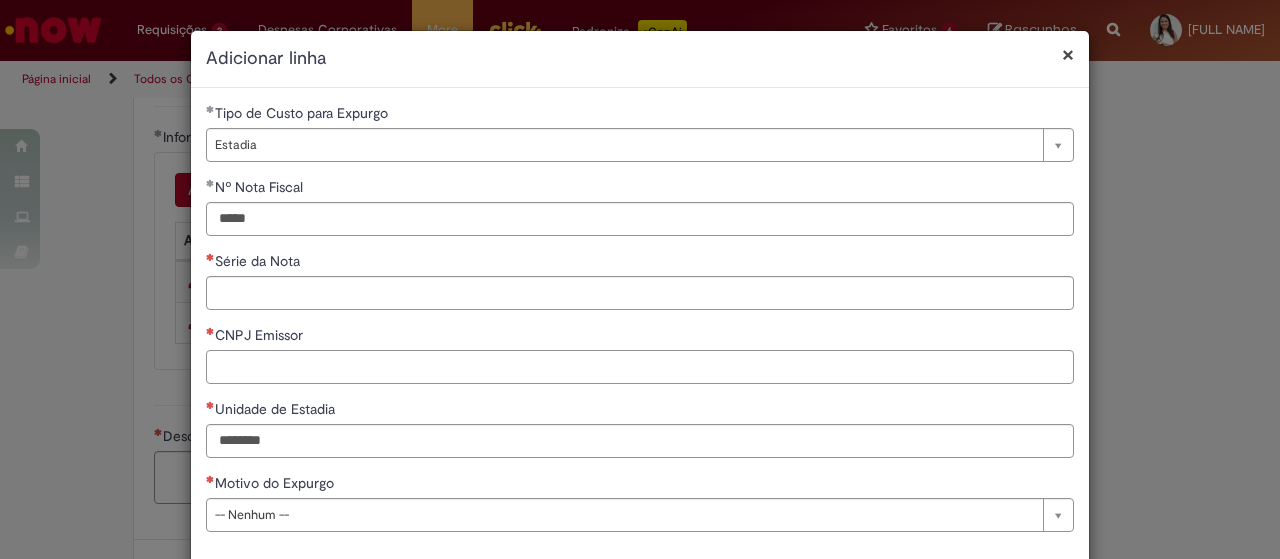 paste on "**********" 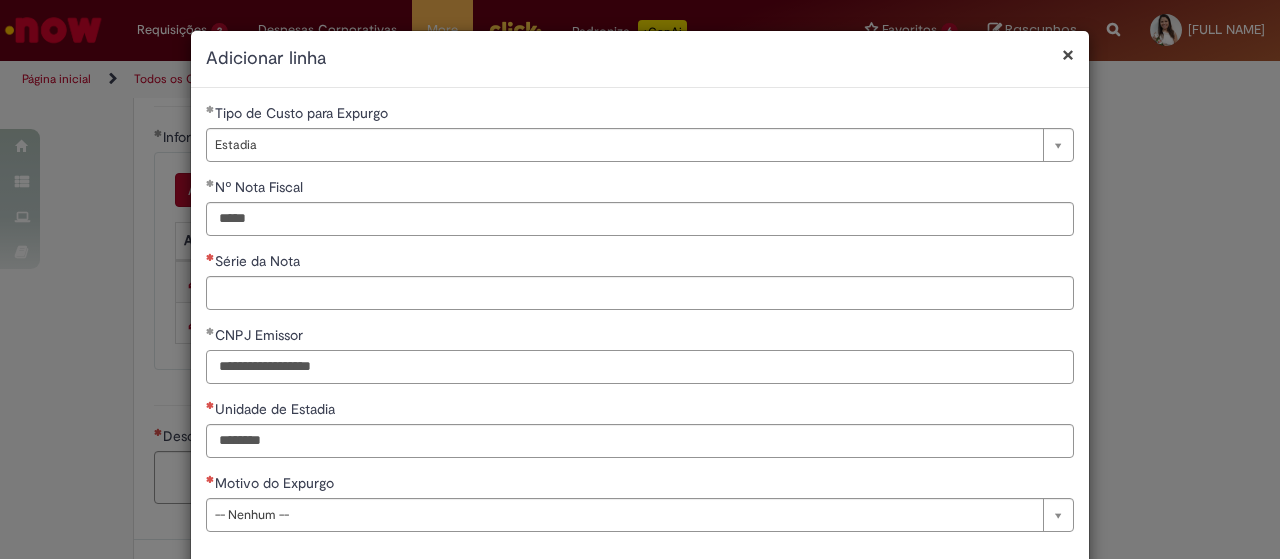 type on "**********" 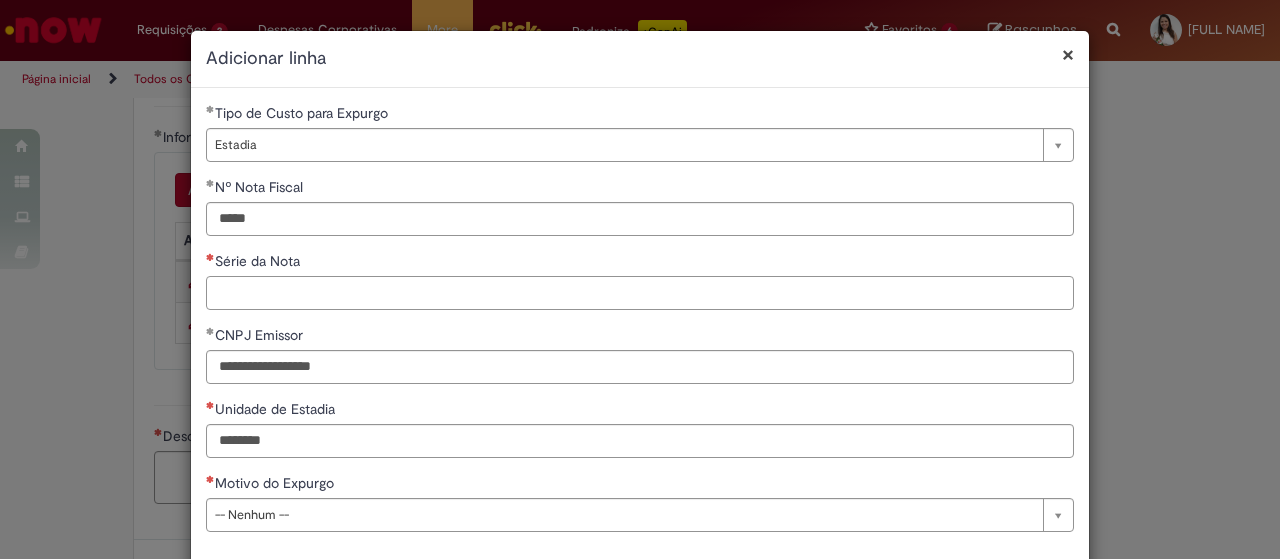 click on "Série da Nota" at bounding box center [640, 293] 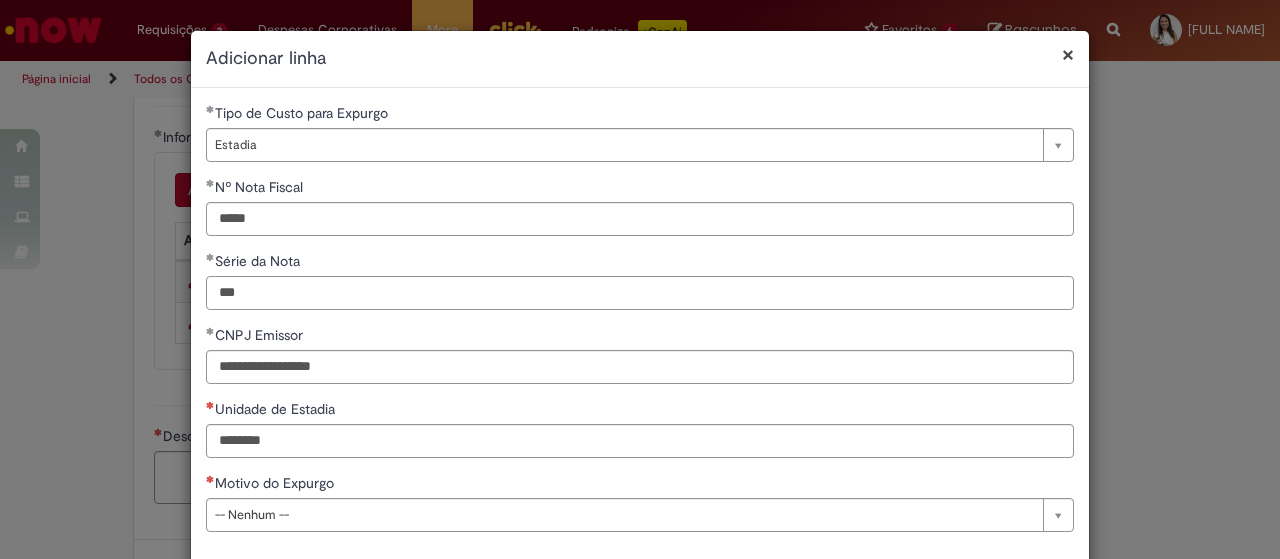 type on "***" 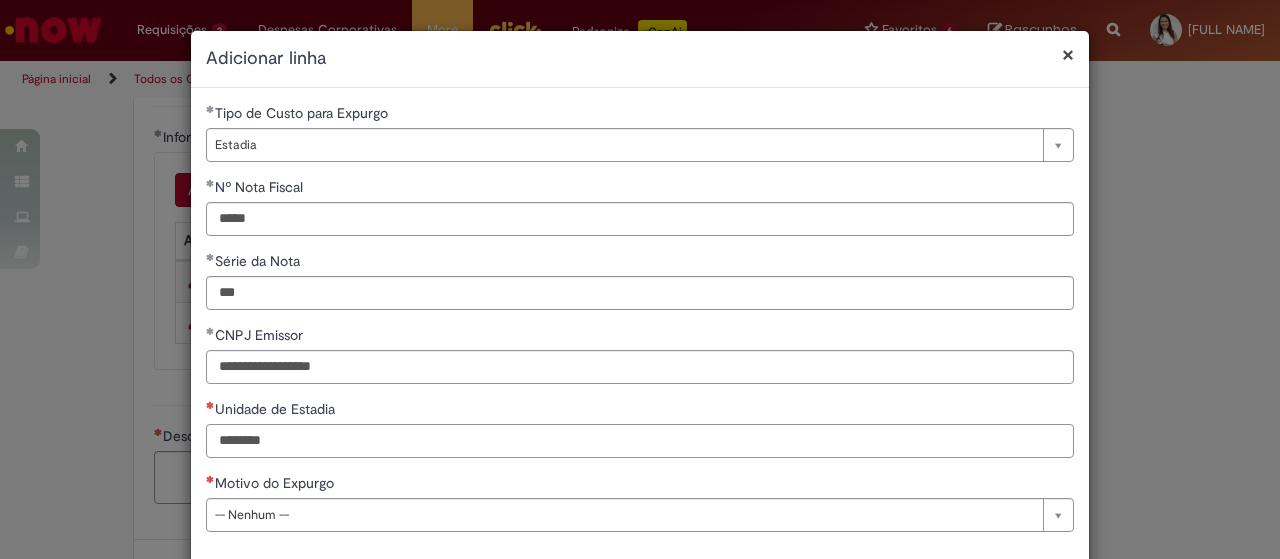 click on "Unidade de Estadia" at bounding box center [640, 441] 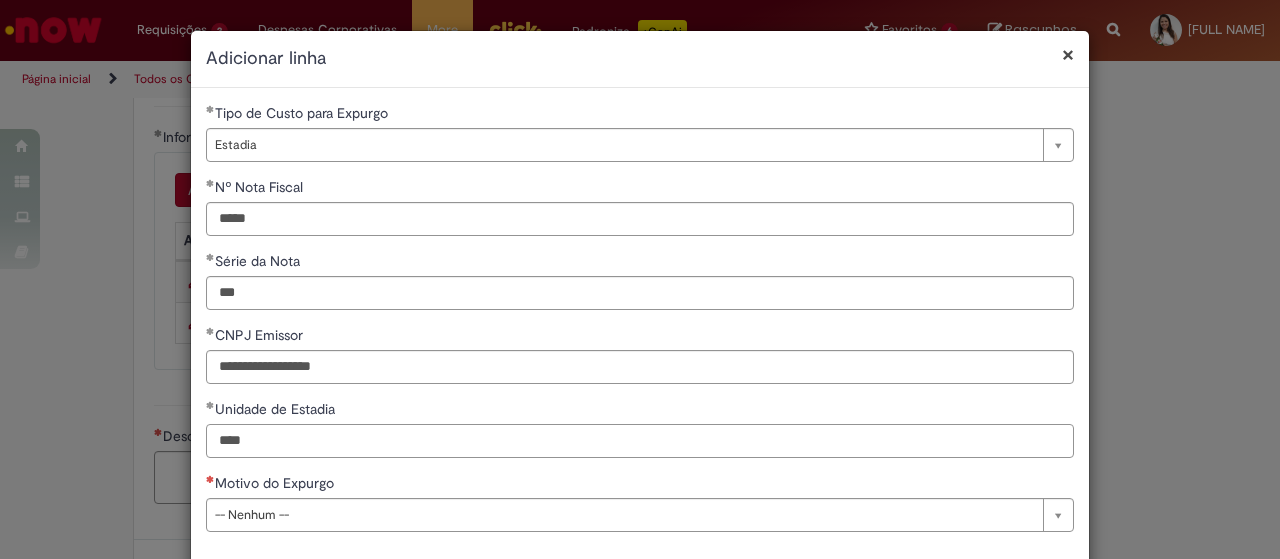 type on "****" 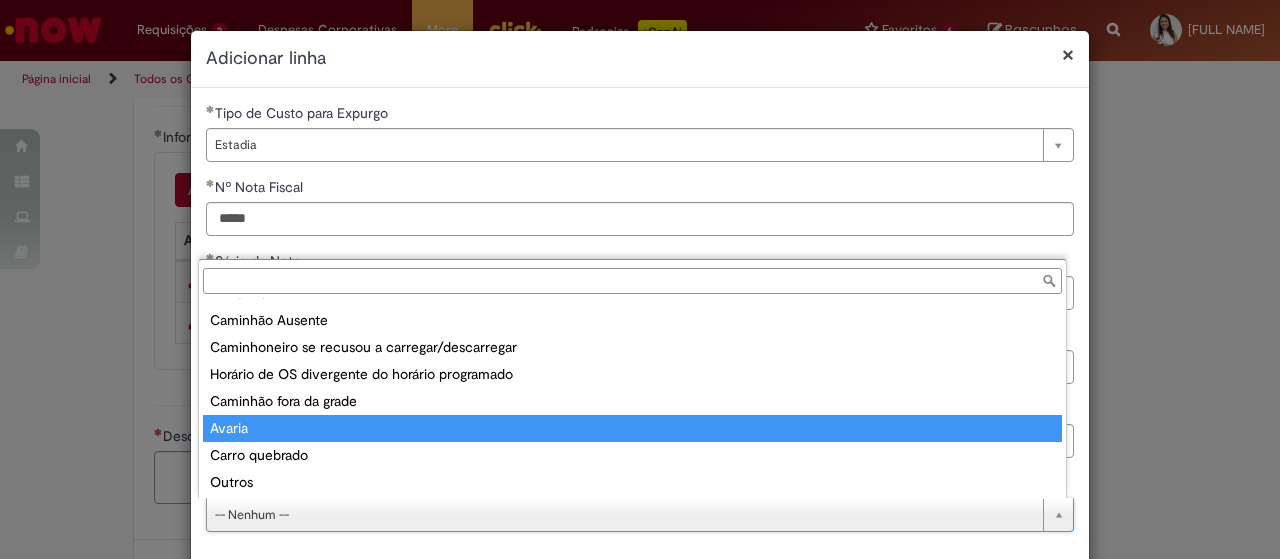 scroll, scrollTop: 24, scrollLeft: 0, axis: vertical 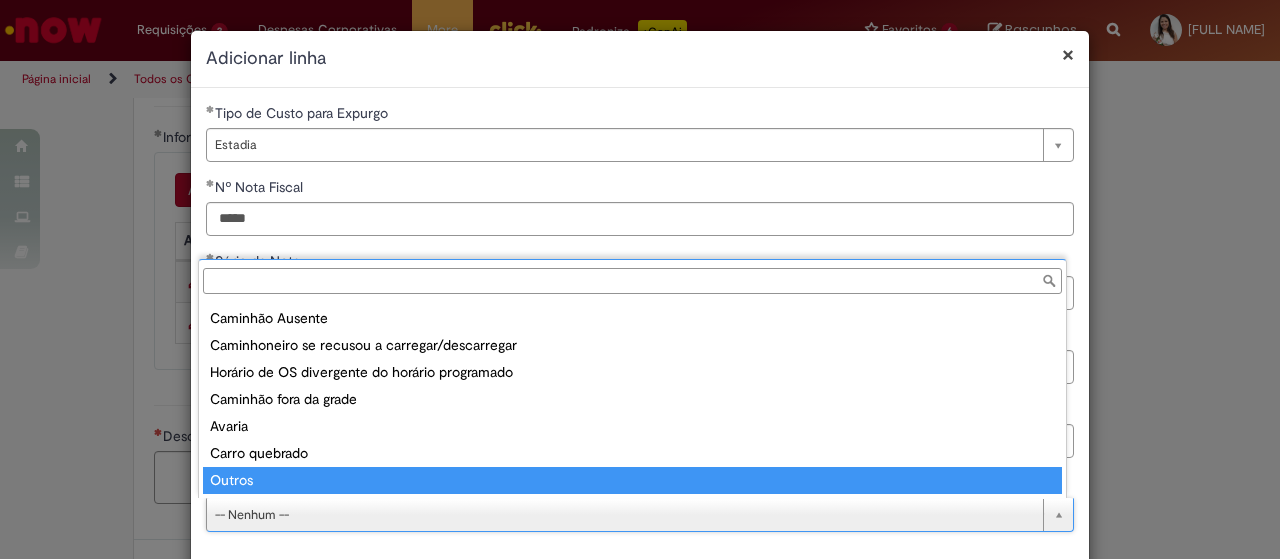 type on "******" 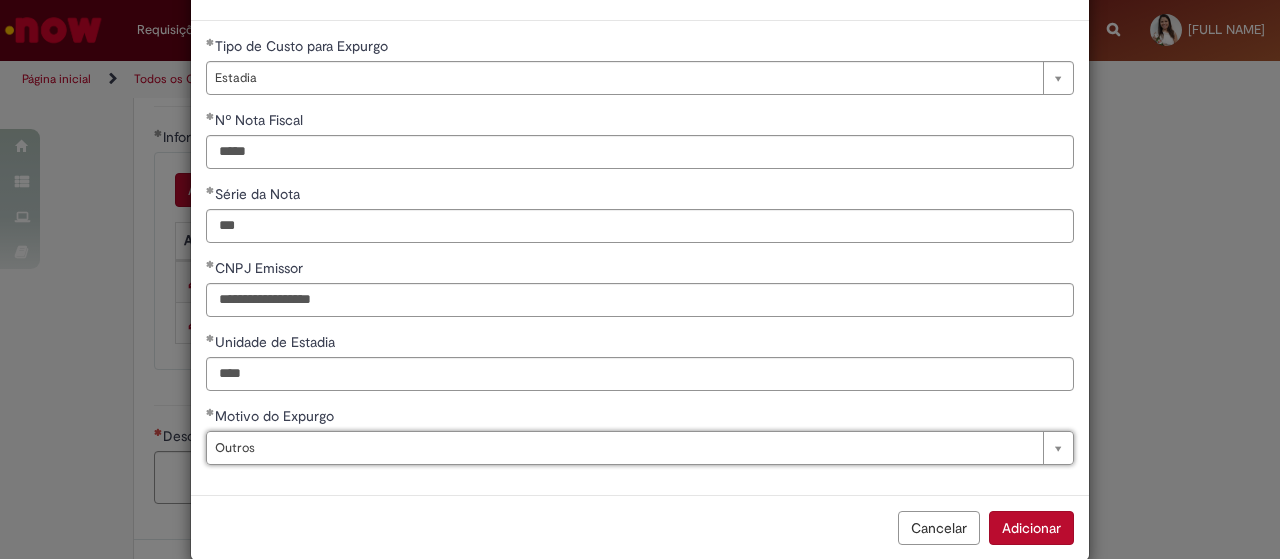 scroll, scrollTop: 96, scrollLeft: 0, axis: vertical 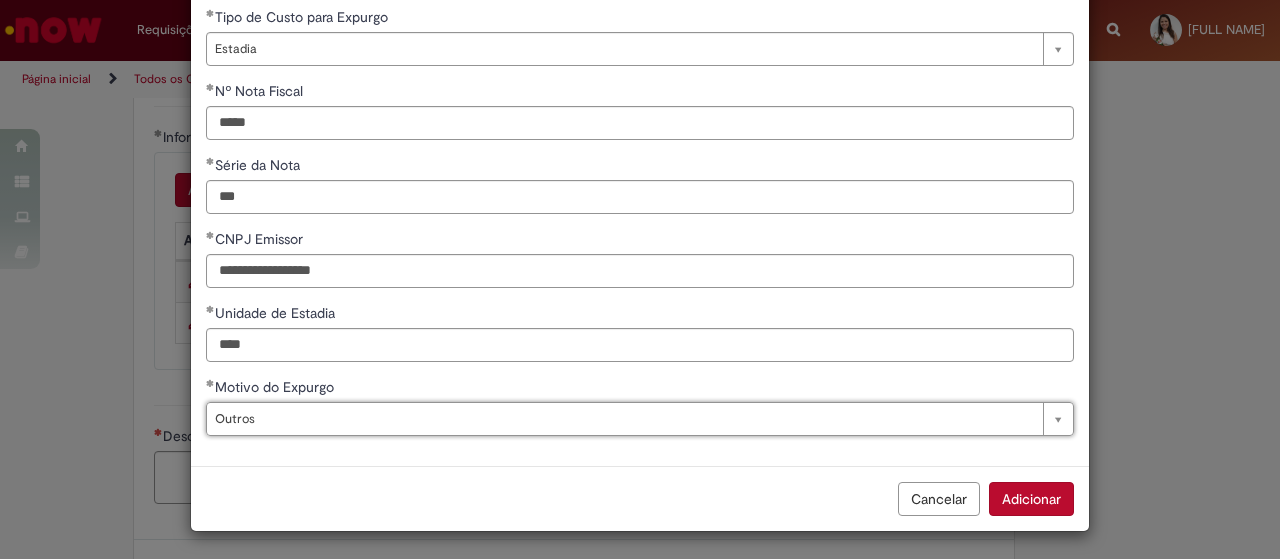 click on "Adicionar" at bounding box center [1031, 499] 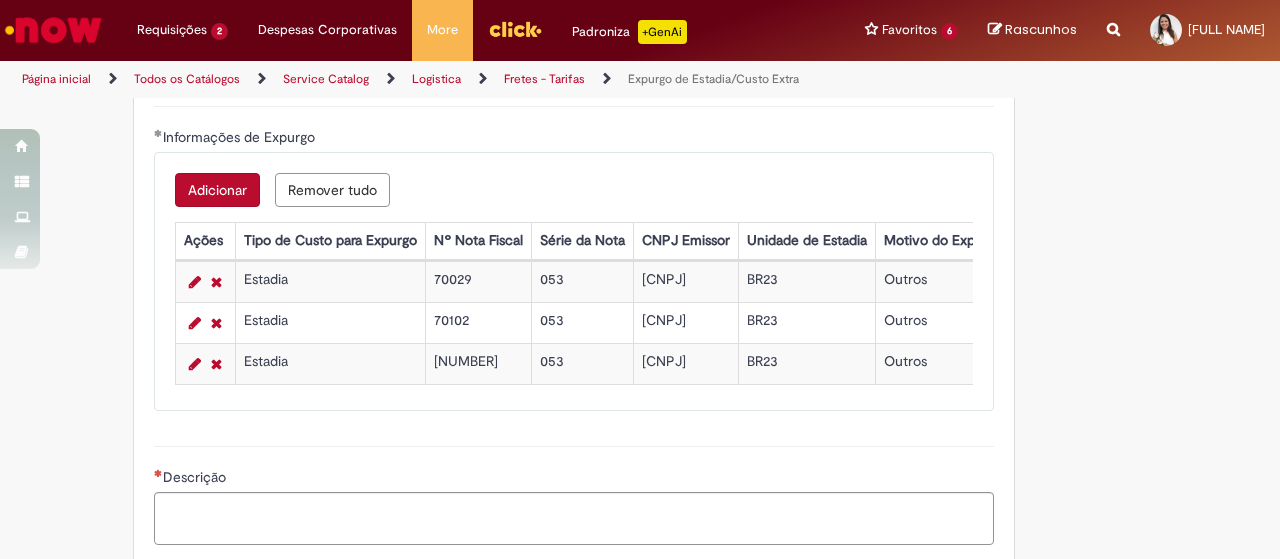 click on "Adicionar" at bounding box center [217, 190] 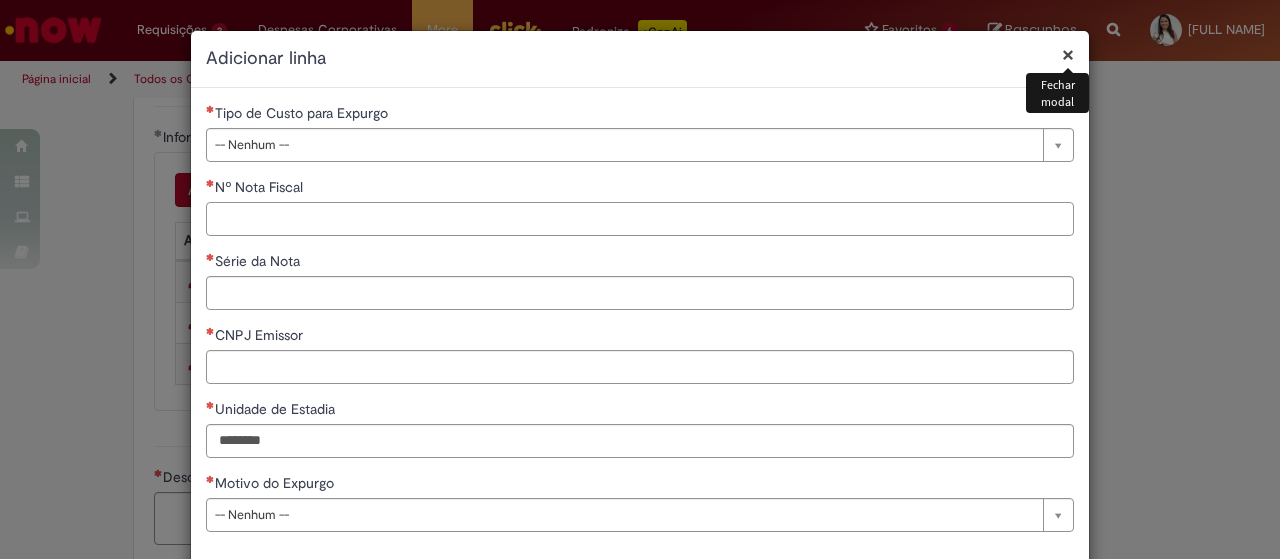 click on "Nº Nota Fiscal" at bounding box center [640, 219] 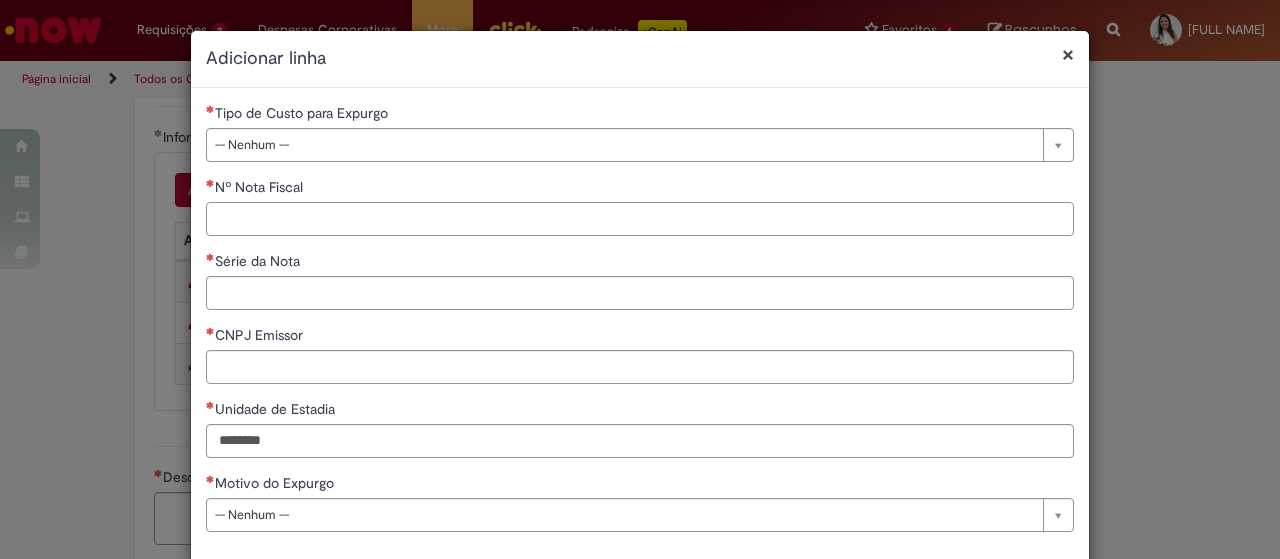 paste on "*****" 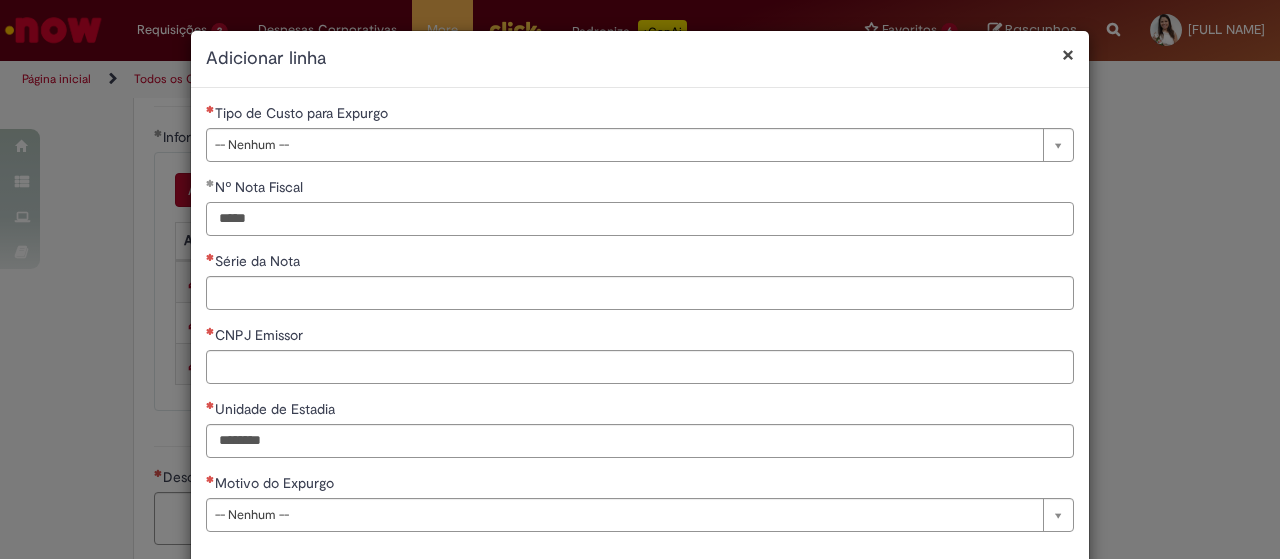 type on "*****" 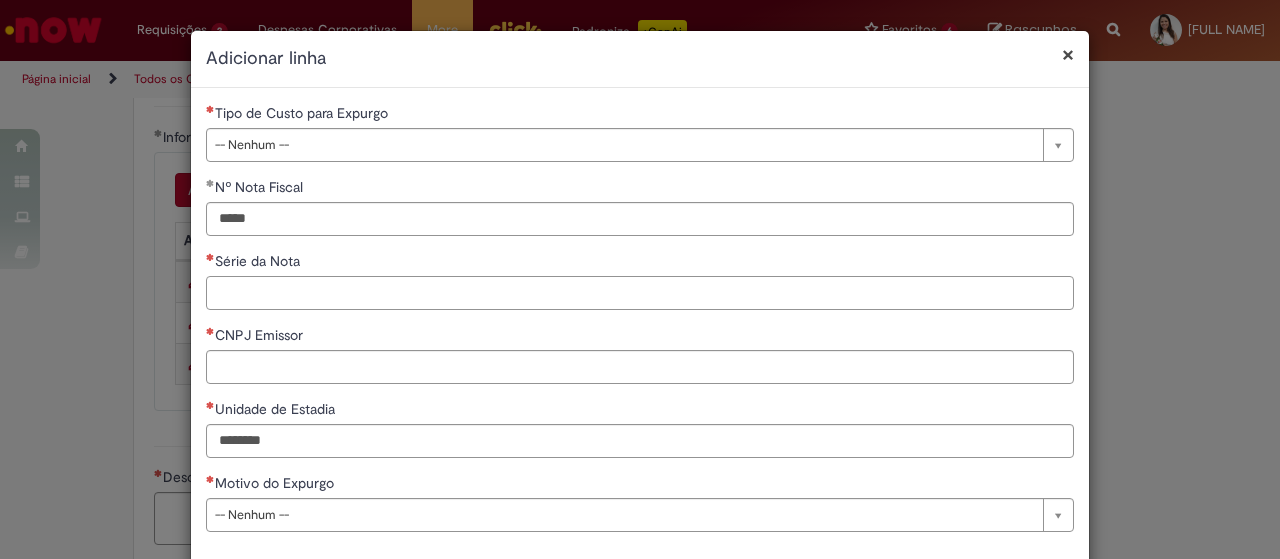 click on "Série da Nota" at bounding box center [640, 293] 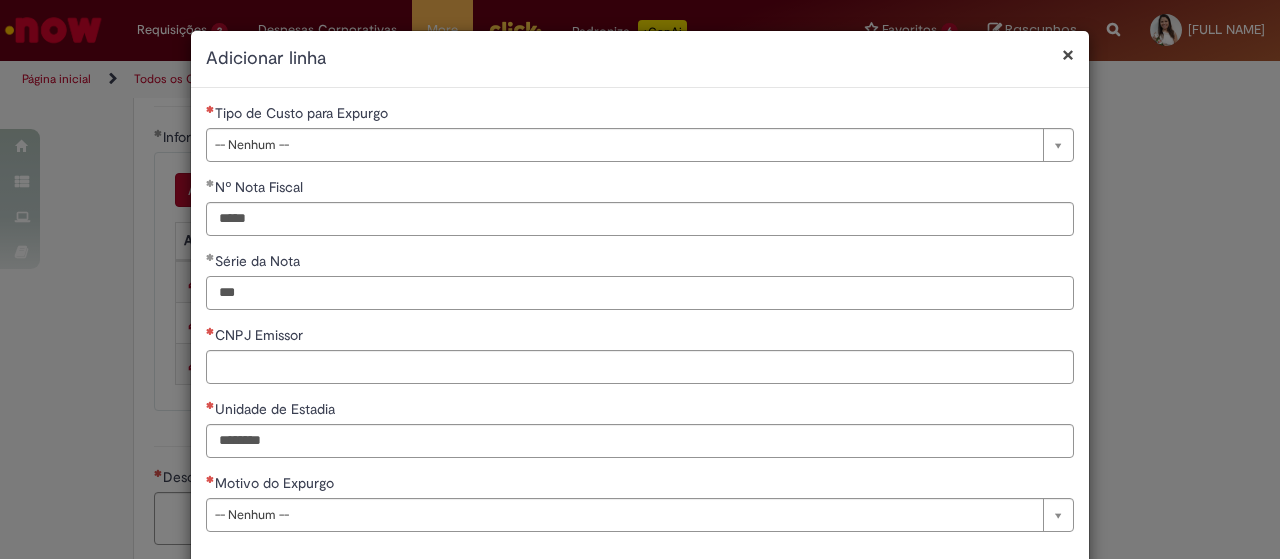 type on "***" 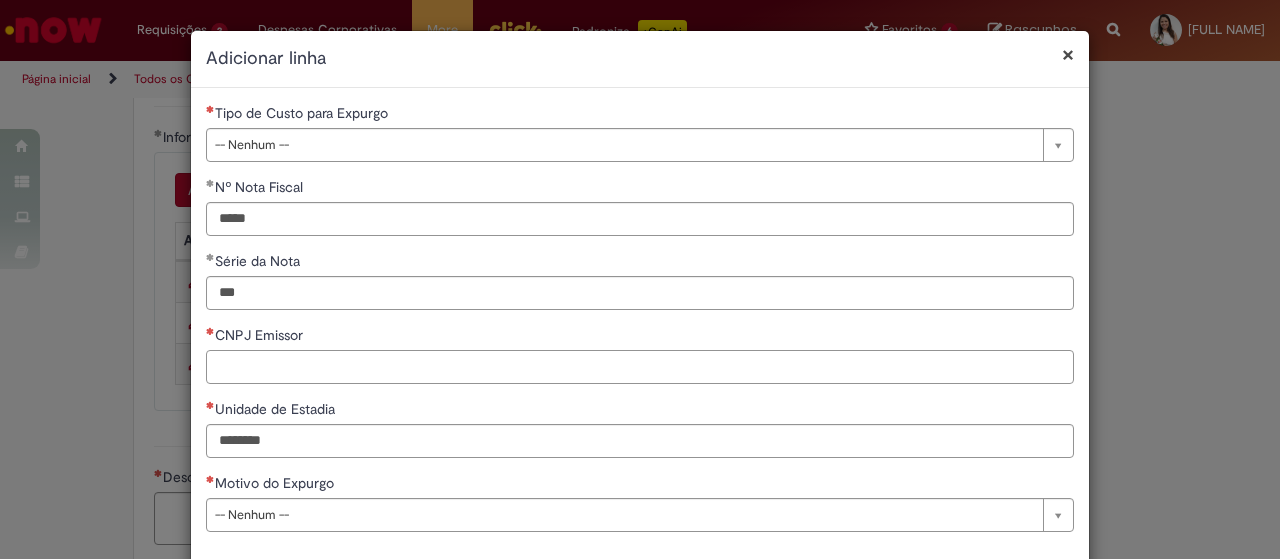 click on "CNPJ Emissor" at bounding box center [640, 367] 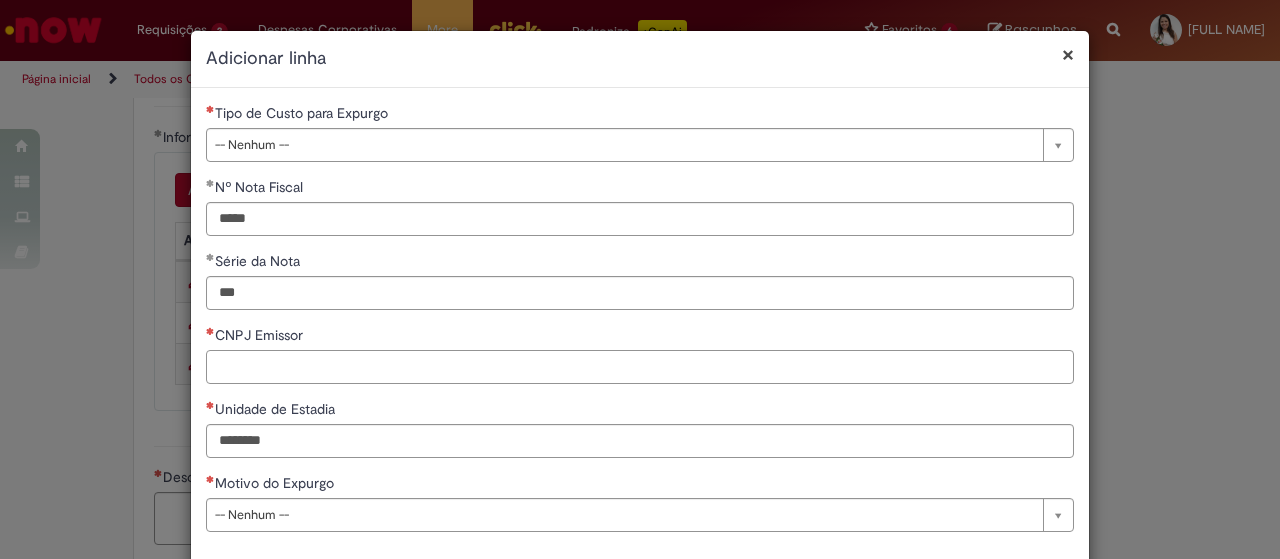 paste on "**********" 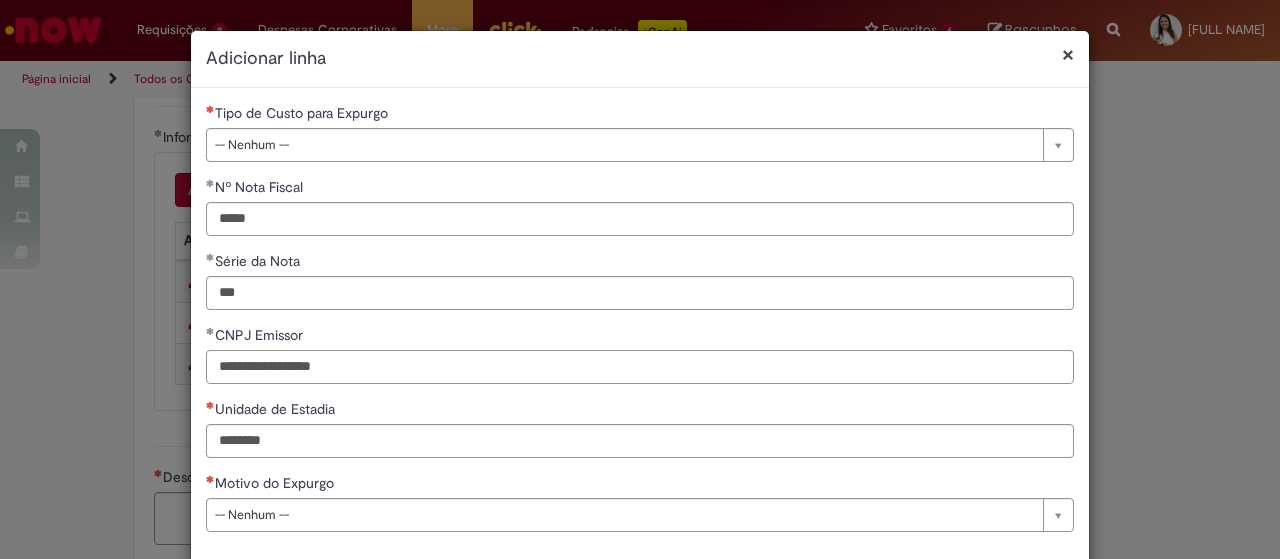 type on "**********" 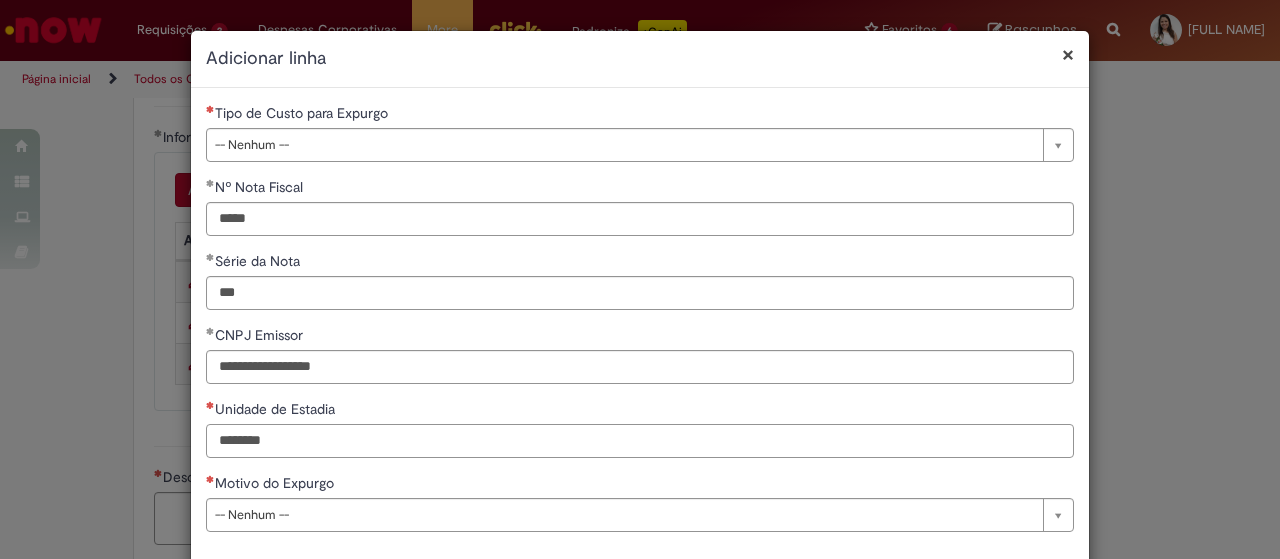 click on "Unidade de Estadia" at bounding box center [640, 441] 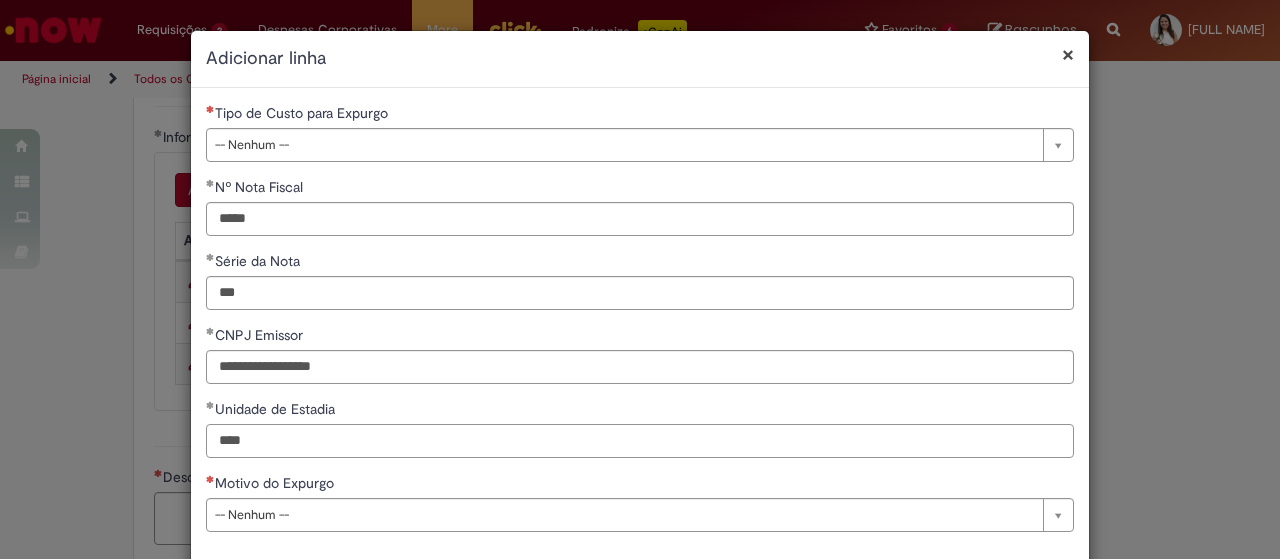 scroll, scrollTop: 96, scrollLeft: 0, axis: vertical 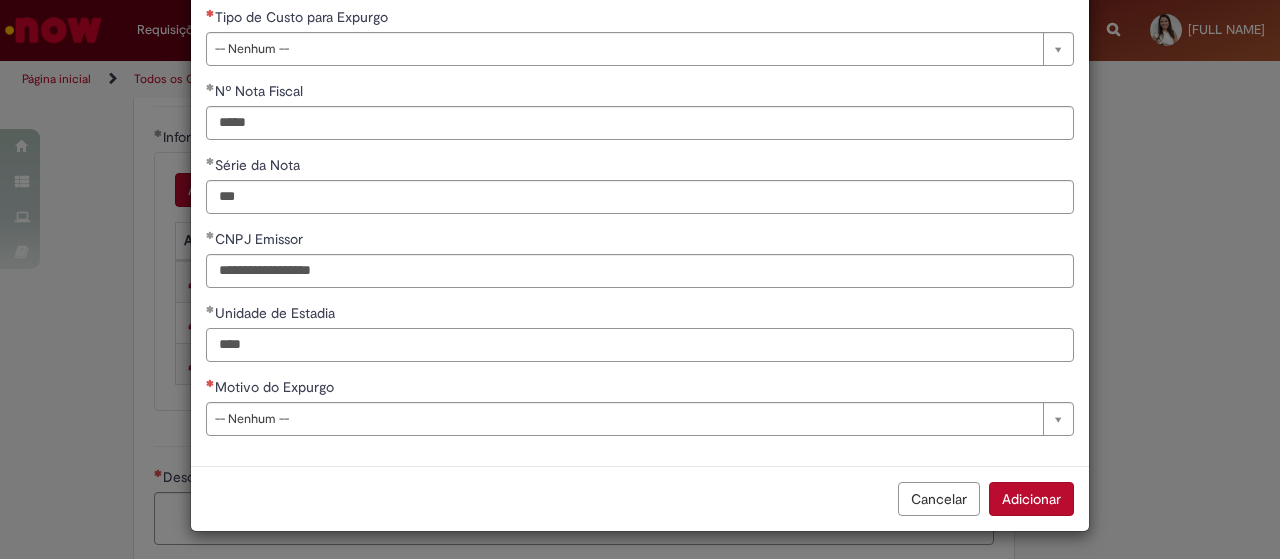 type on "****" 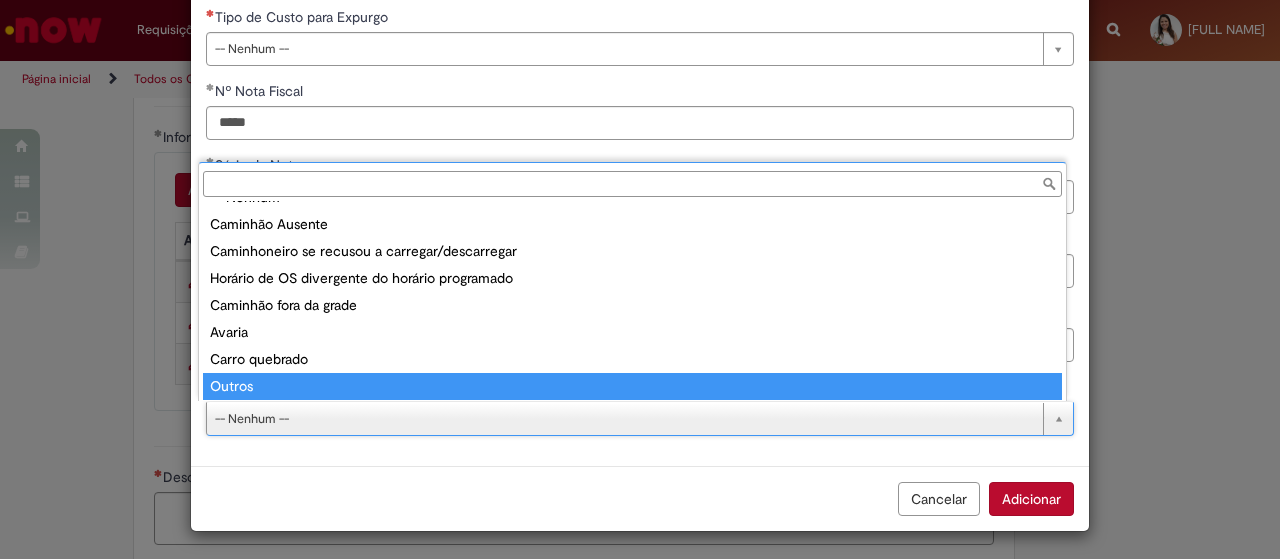 scroll, scrollTop: 24, scrollLeft: 0, axis: vertical 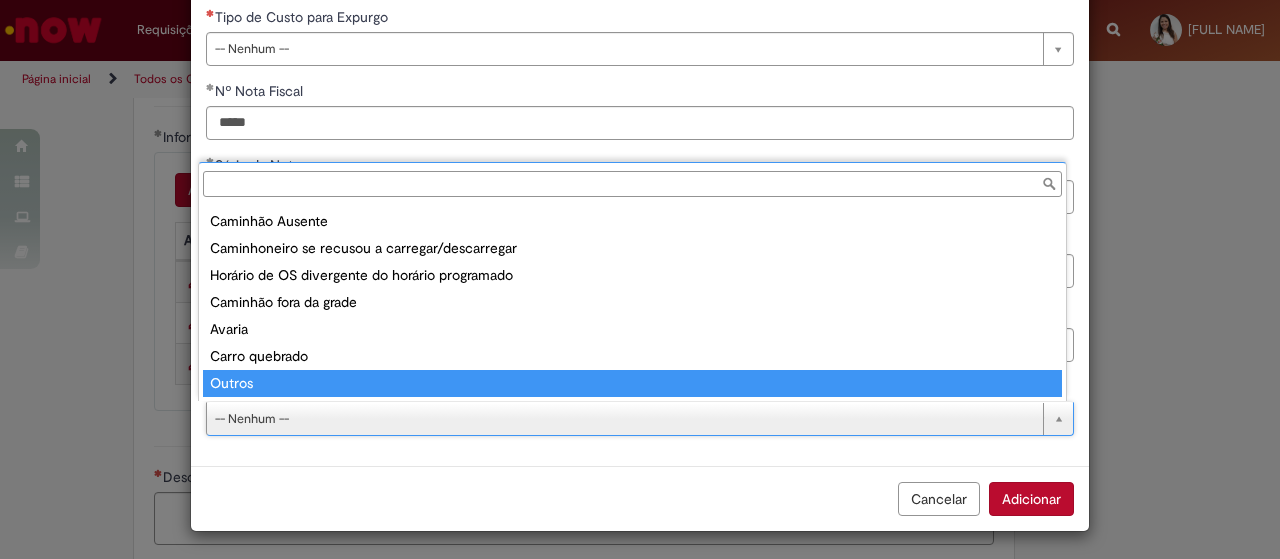 type on "******" 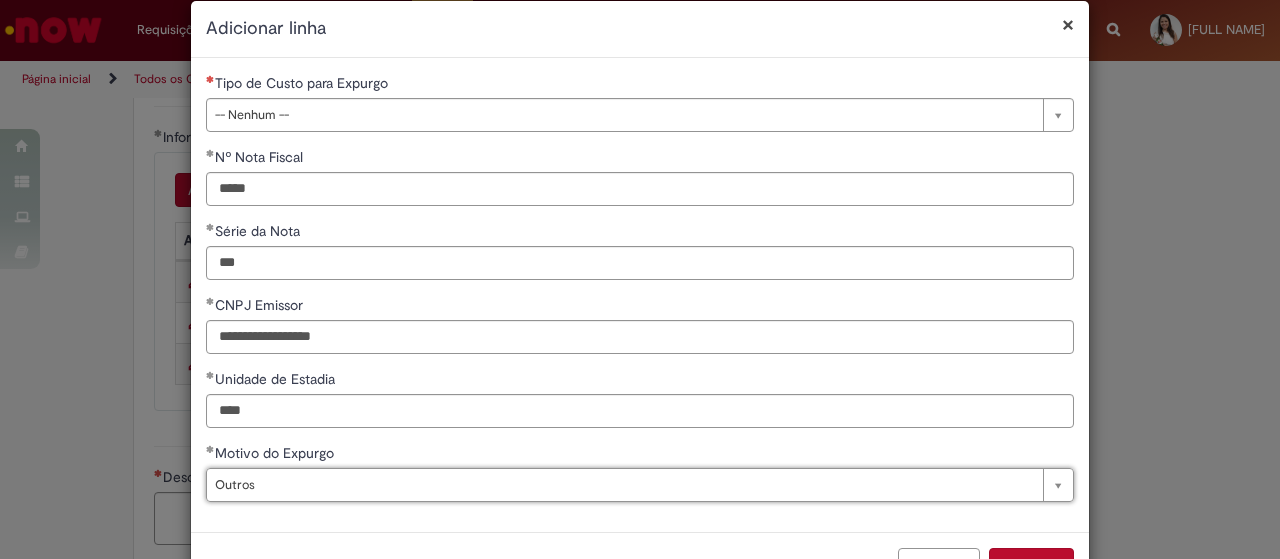 scroll, scrollTop: 0, scrollLeft: 0, axis: both 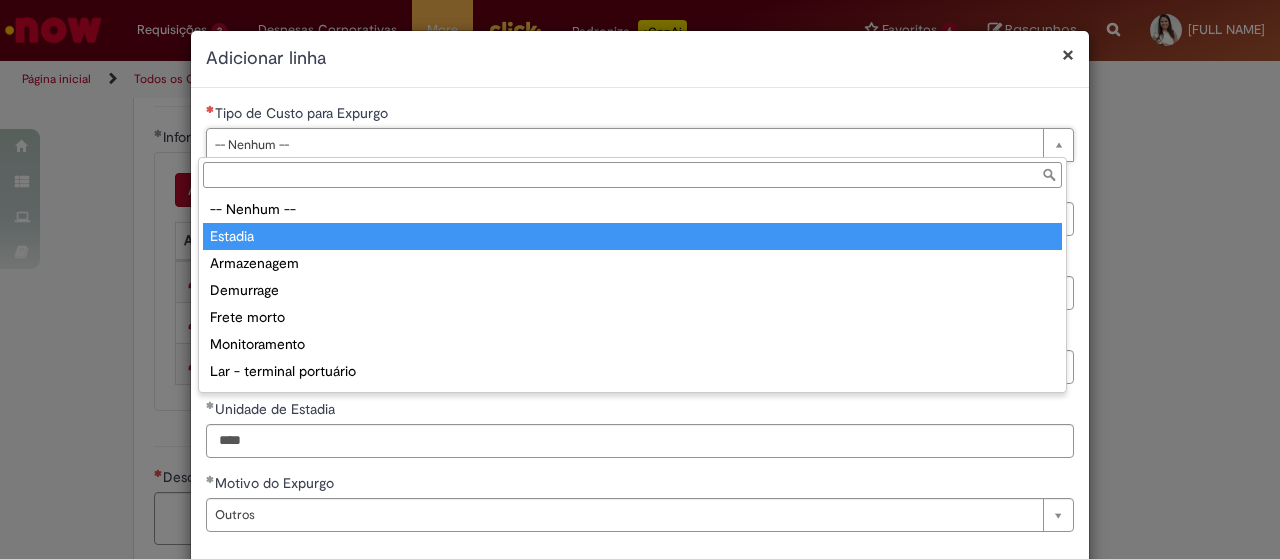 type on "*******" 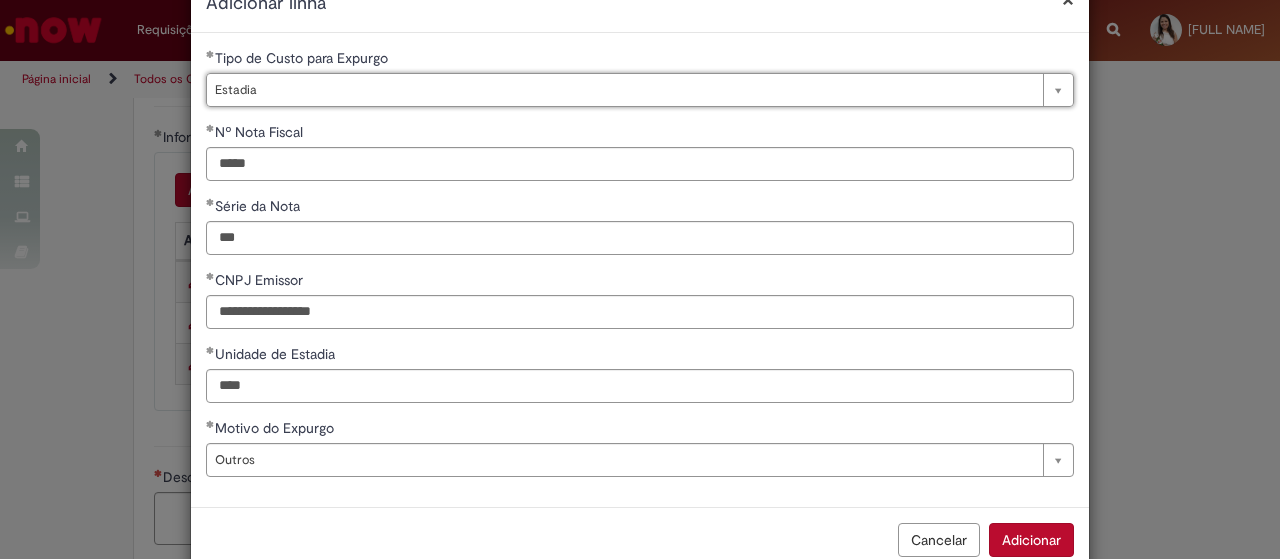 scroll, scrollTop: 96, scrollLeft: 0, axis: vertical 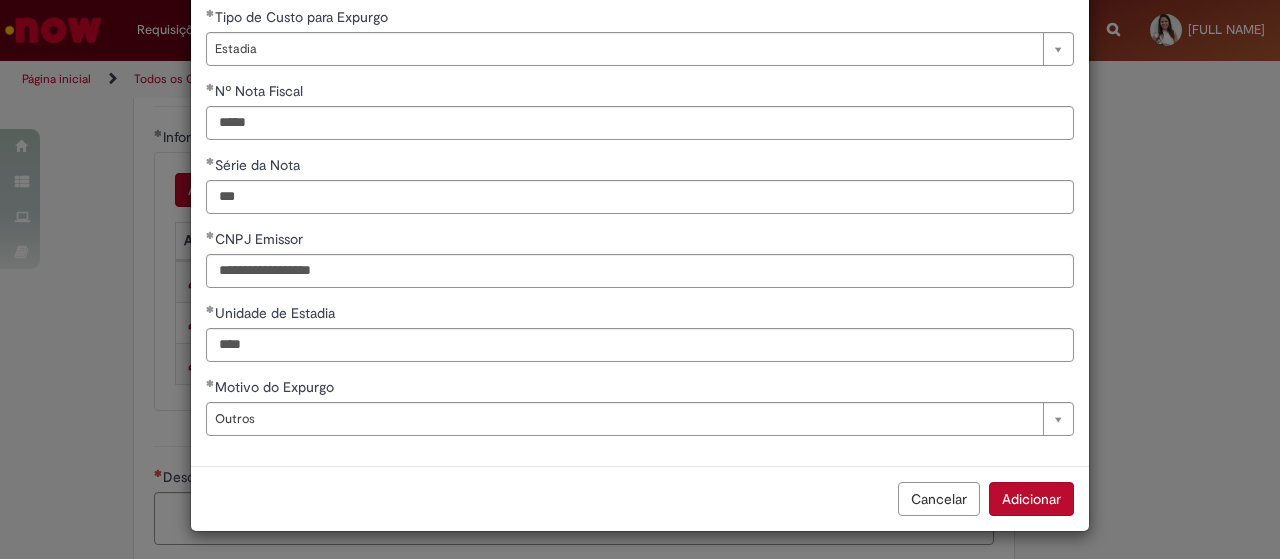 click on "Adicionar" at bounding box center [1031, 499] 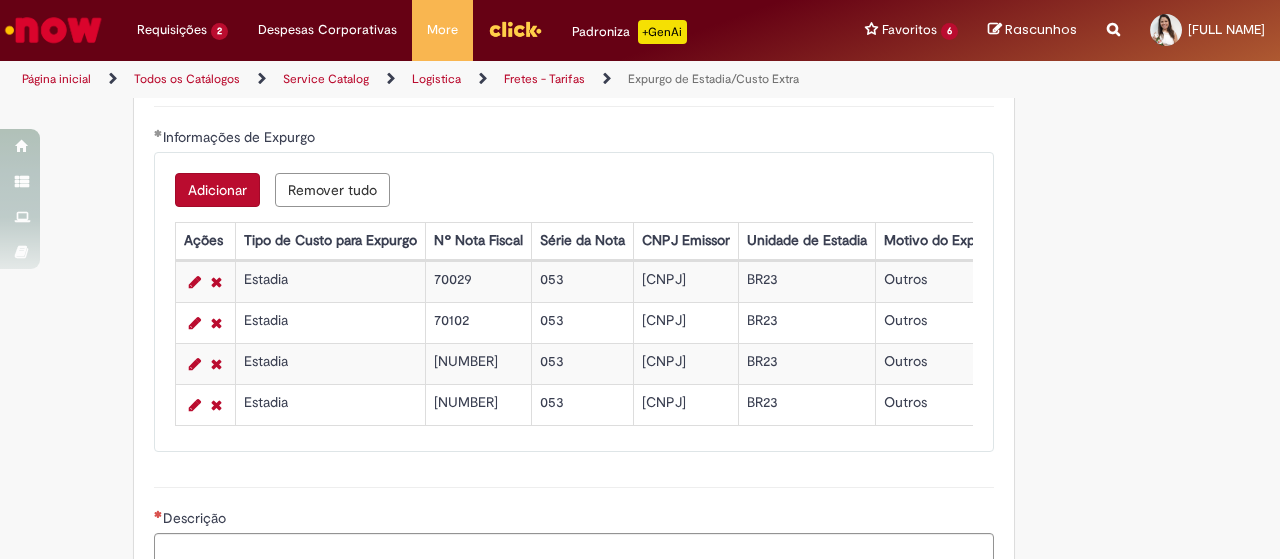 click on "Adicionar" at bounding box center (217, 190) 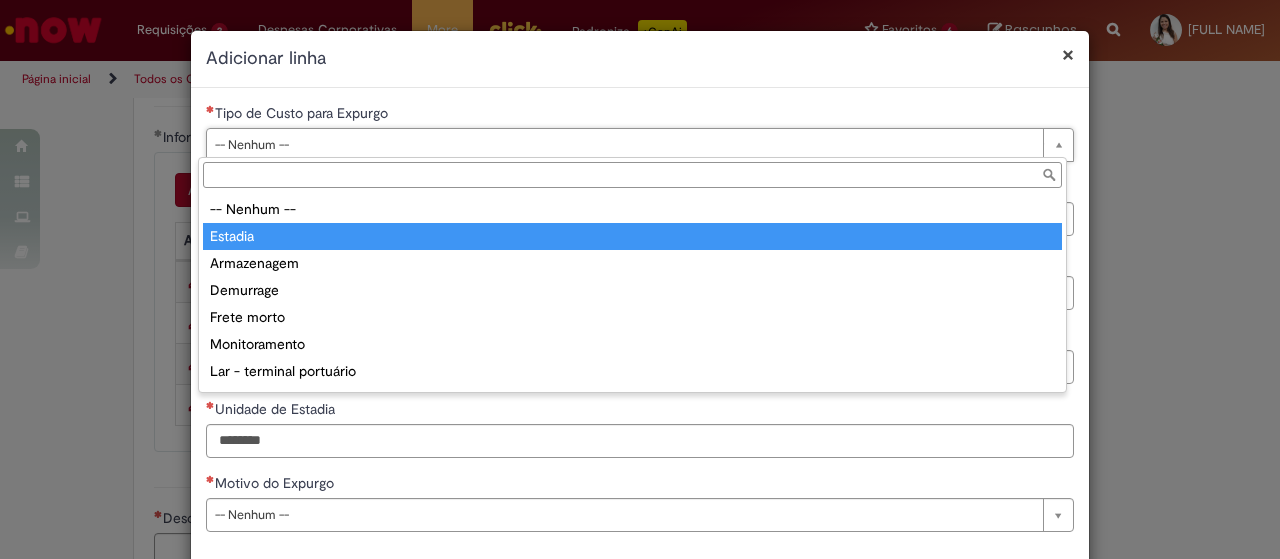 type on "*******" 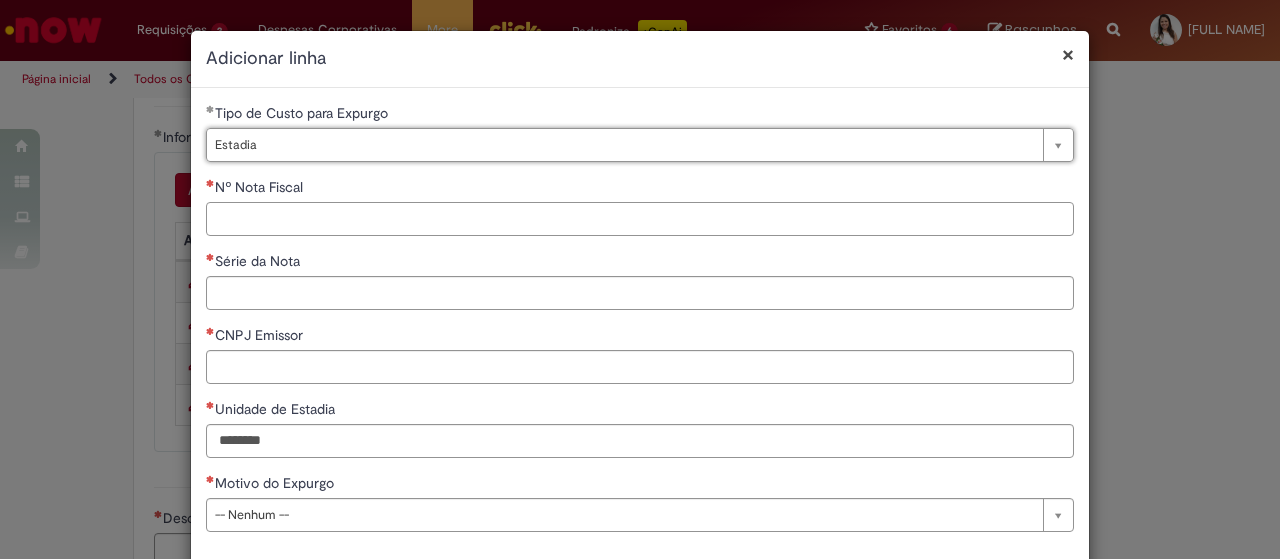 click on "Nº Nota Fiscal" at bounding box center (640, 219) 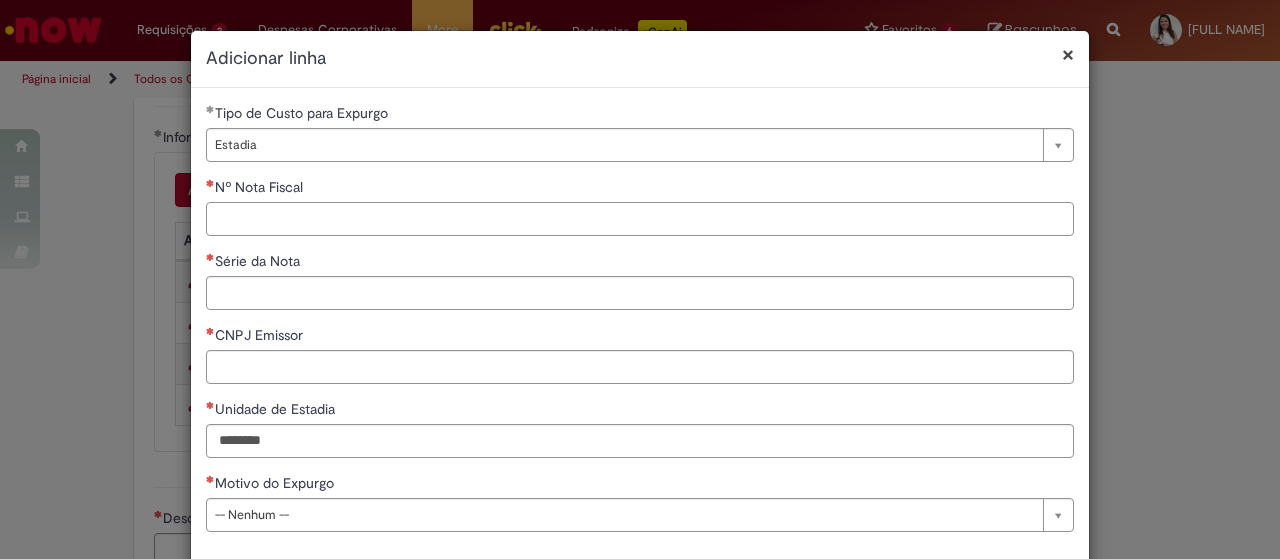 paste on "*****" 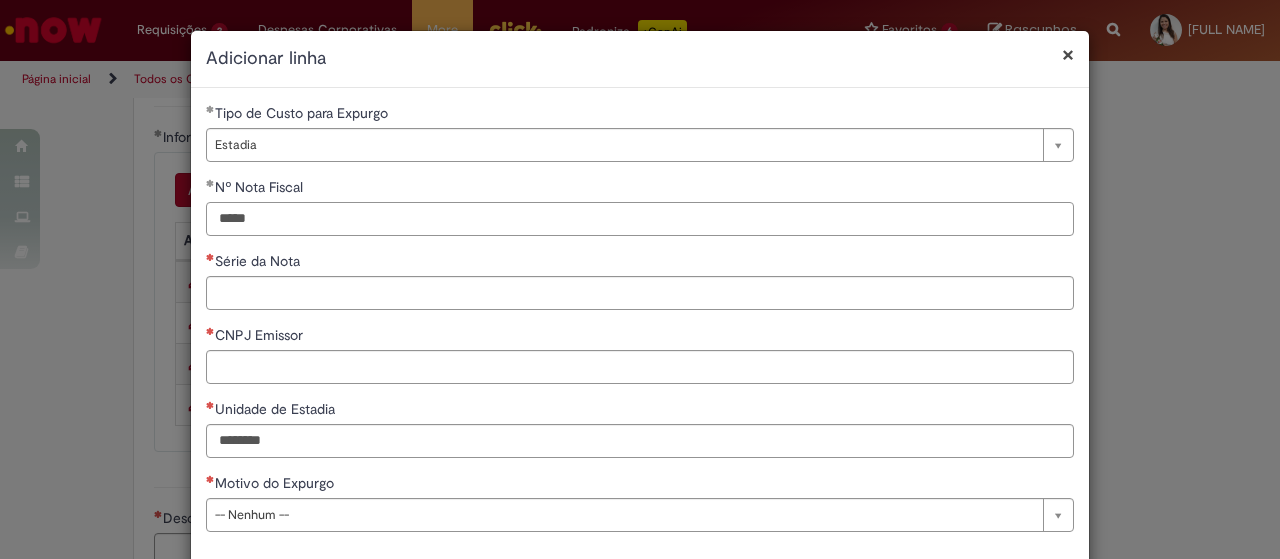 type on "*****" 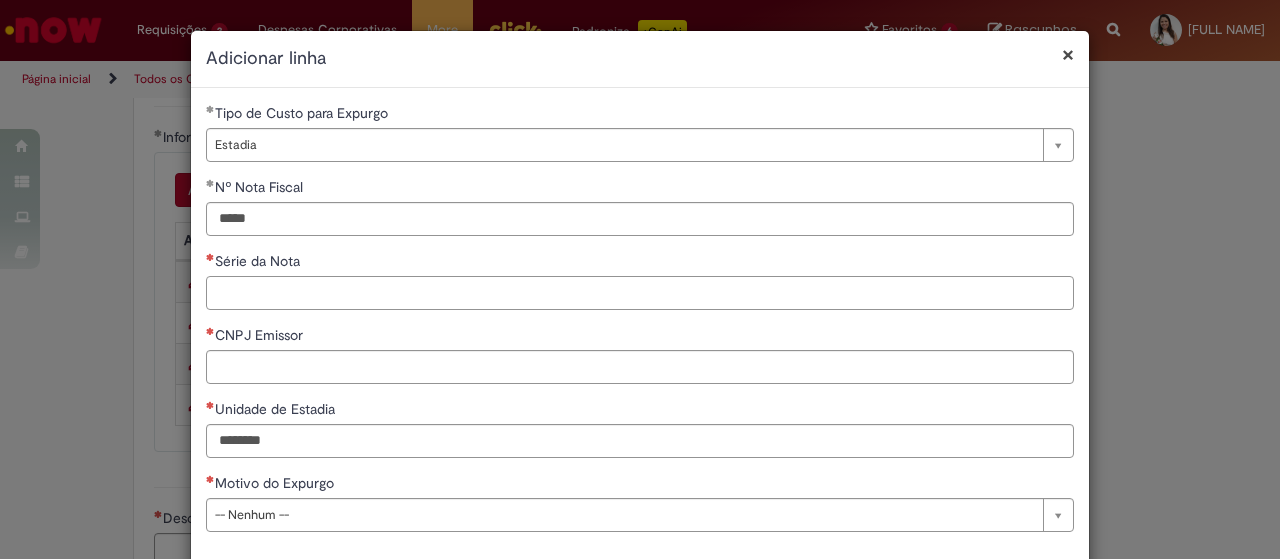 click on "Série da Nota" at bounding box center [640, 293] 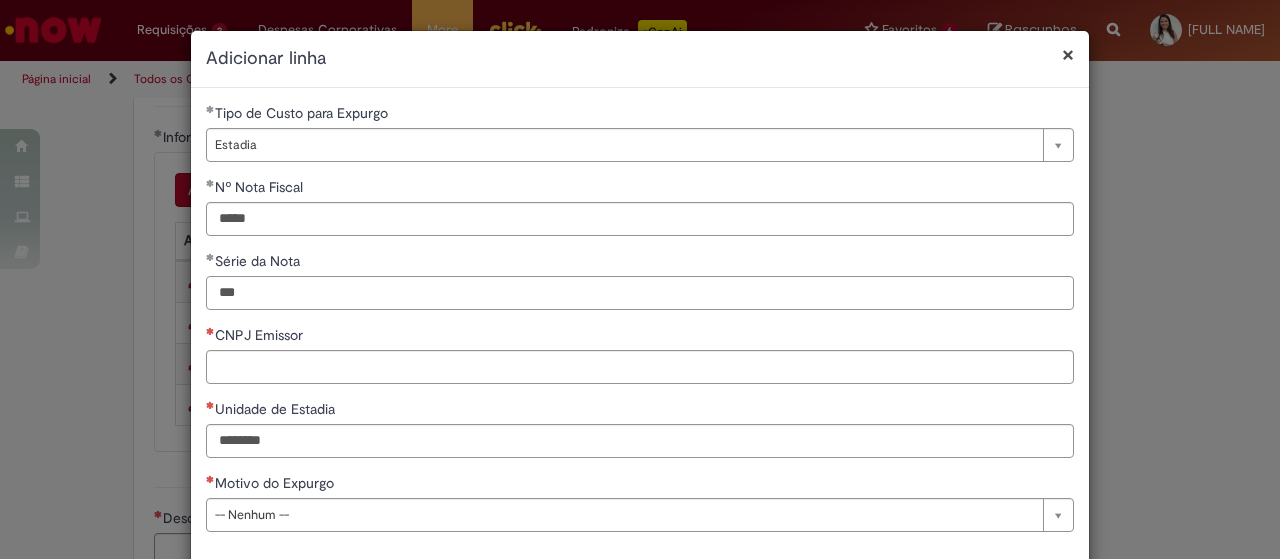 type on "***" 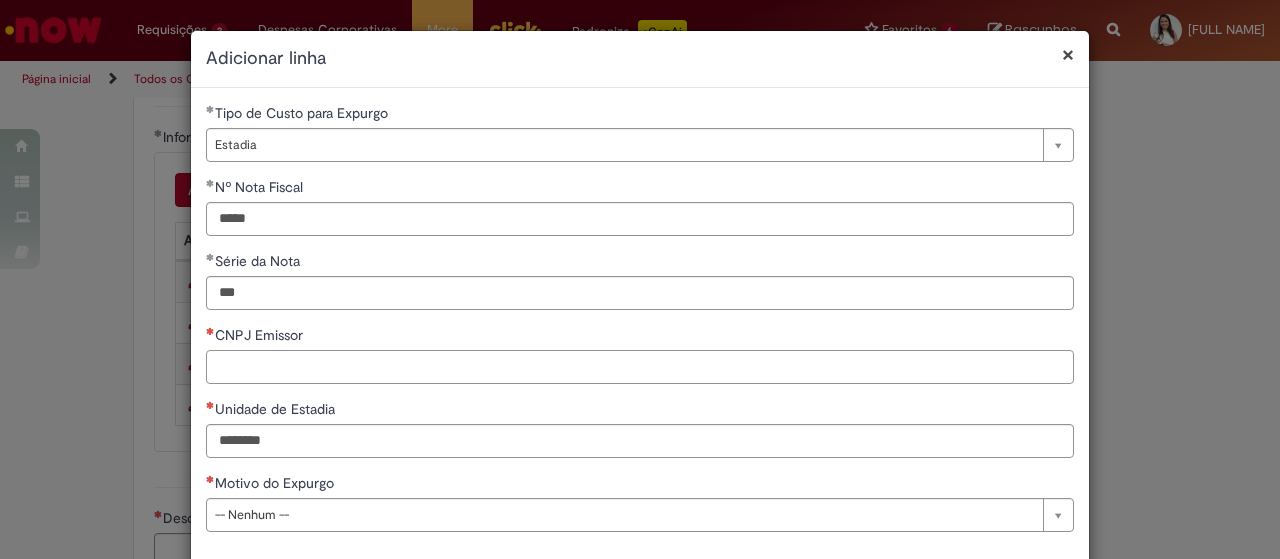 click on "CNPJ Emissor" at bounding box center [640, 367] 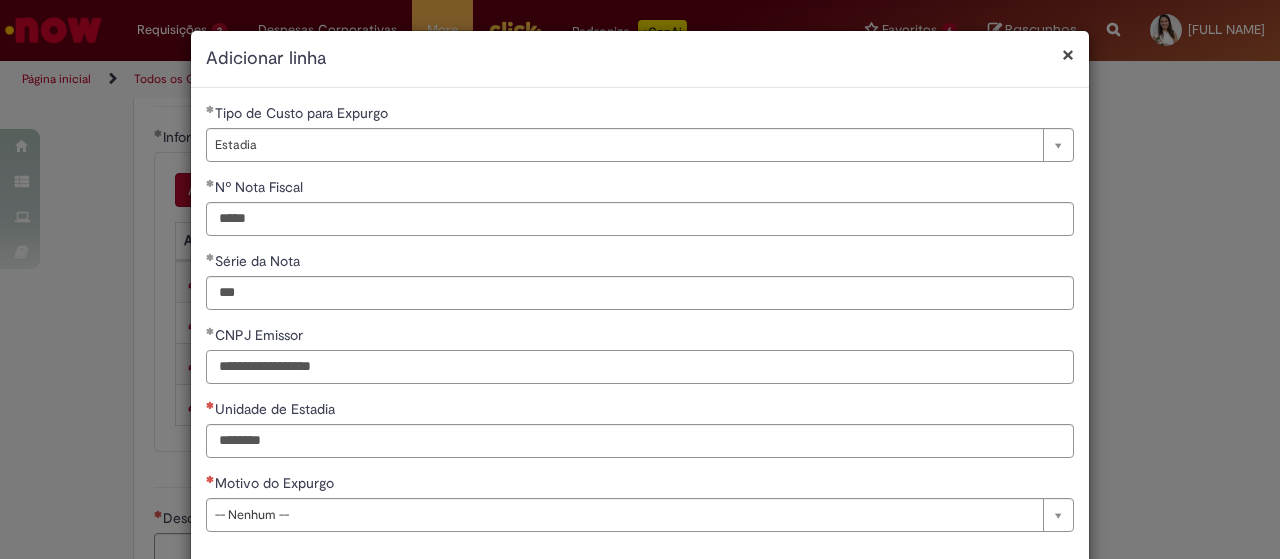 type on "**********" 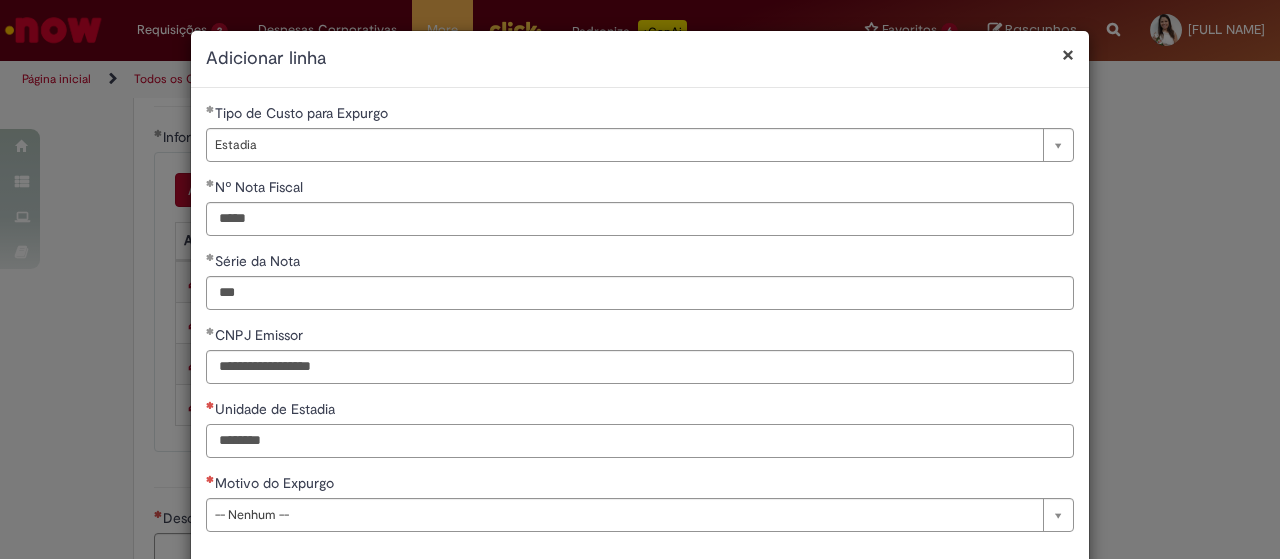click on "Unidade de Estadia" at bounding box center (640, 441) 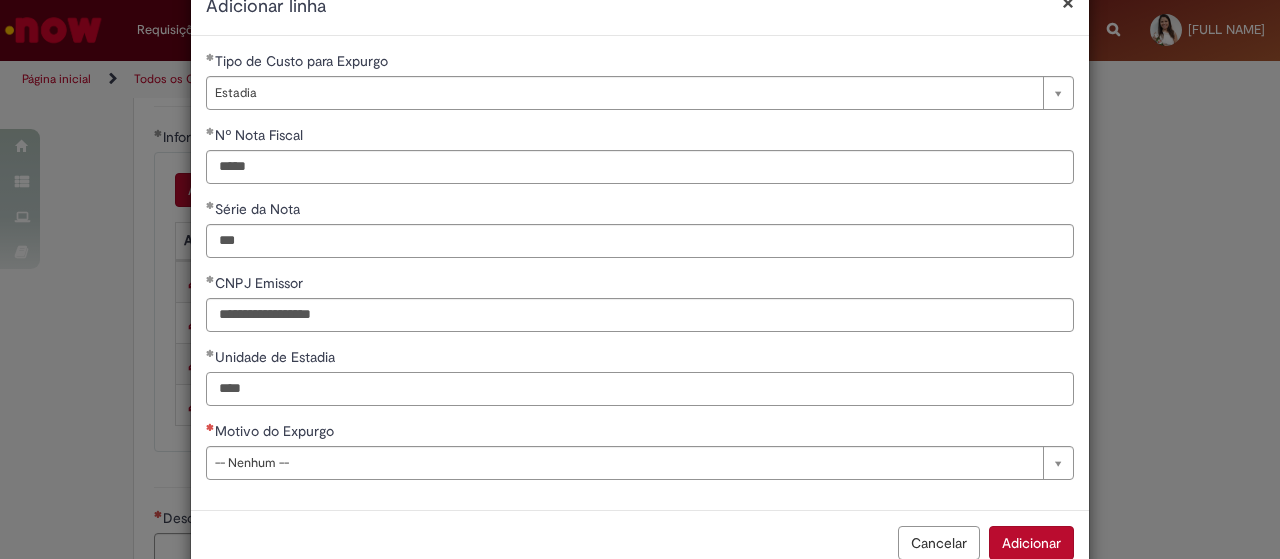 scroll, scrollTop: 96, scrollLeft: 0, axis: vertical 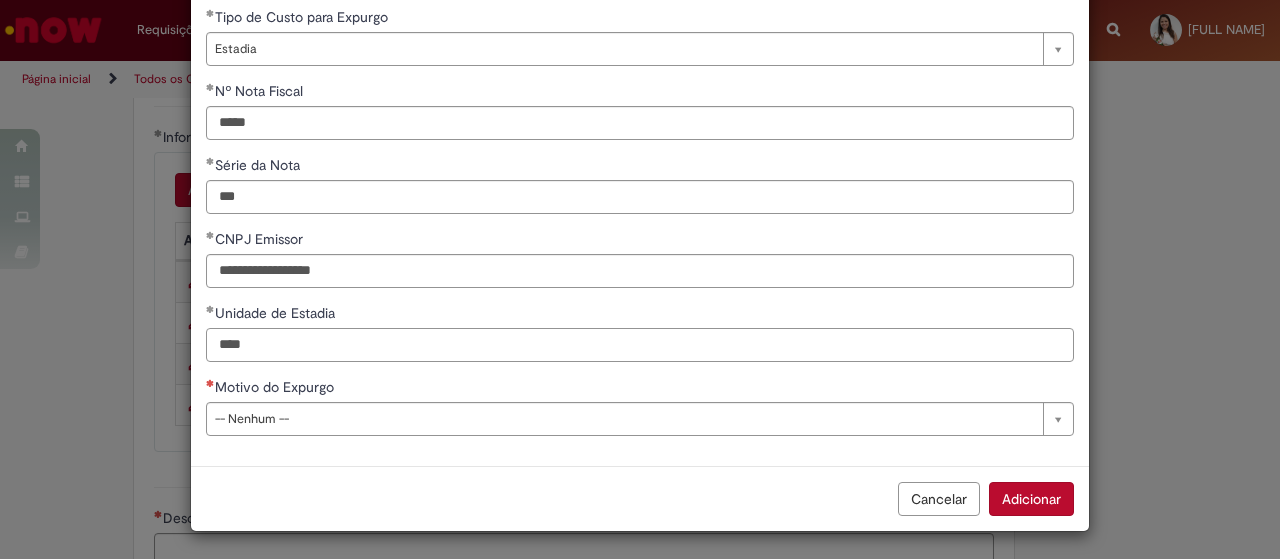 type on "****" 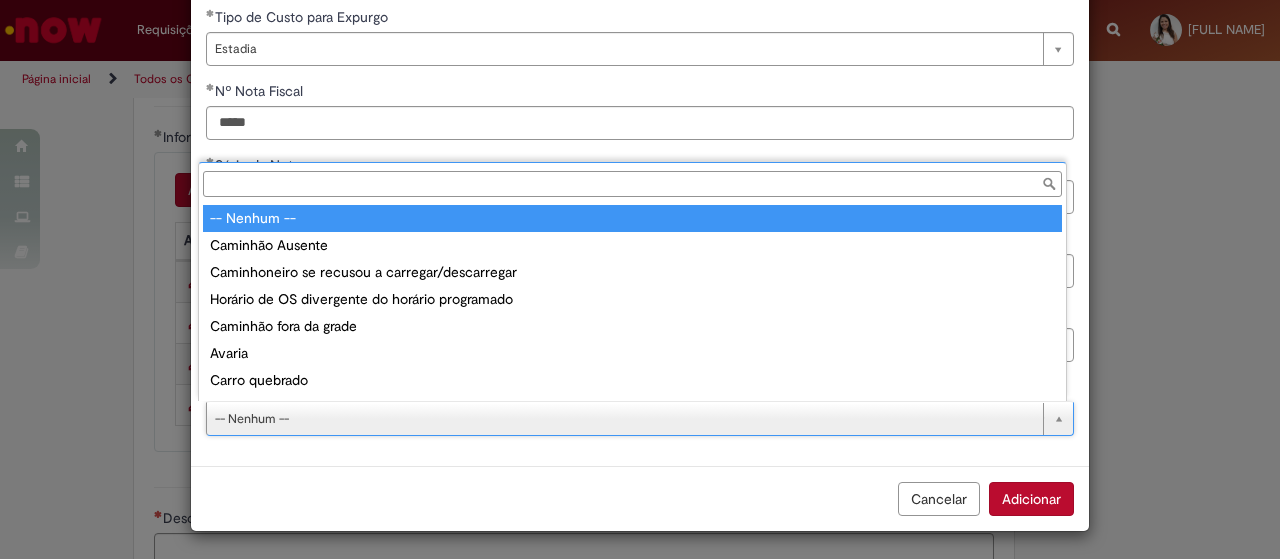 scroll, scrollTop: 24, scrollLeft: 0, axis: vertical 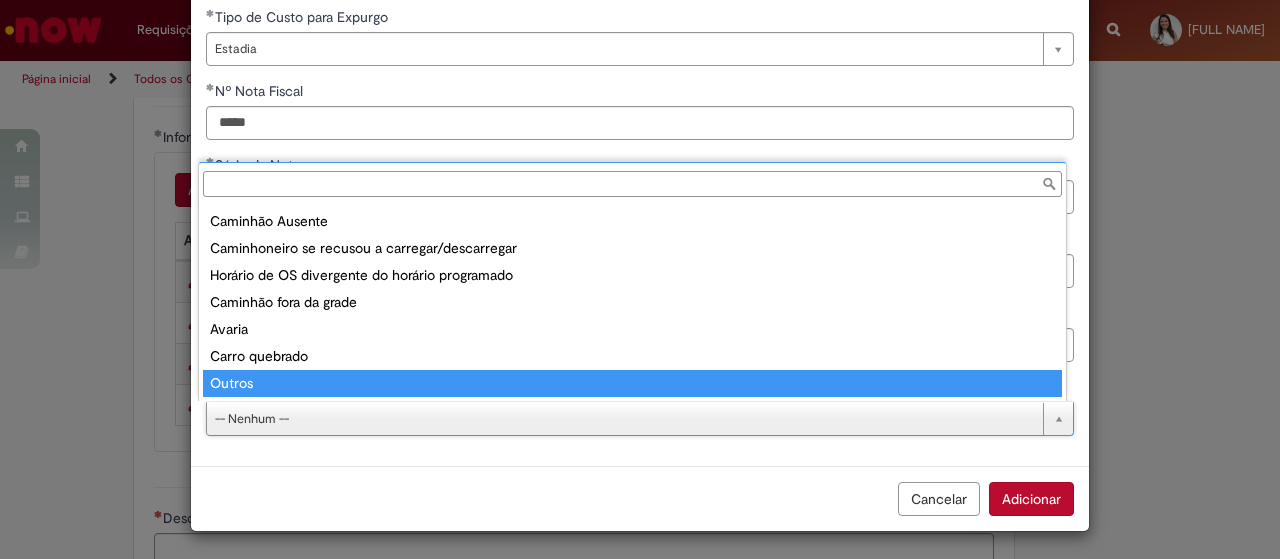 type on "******" 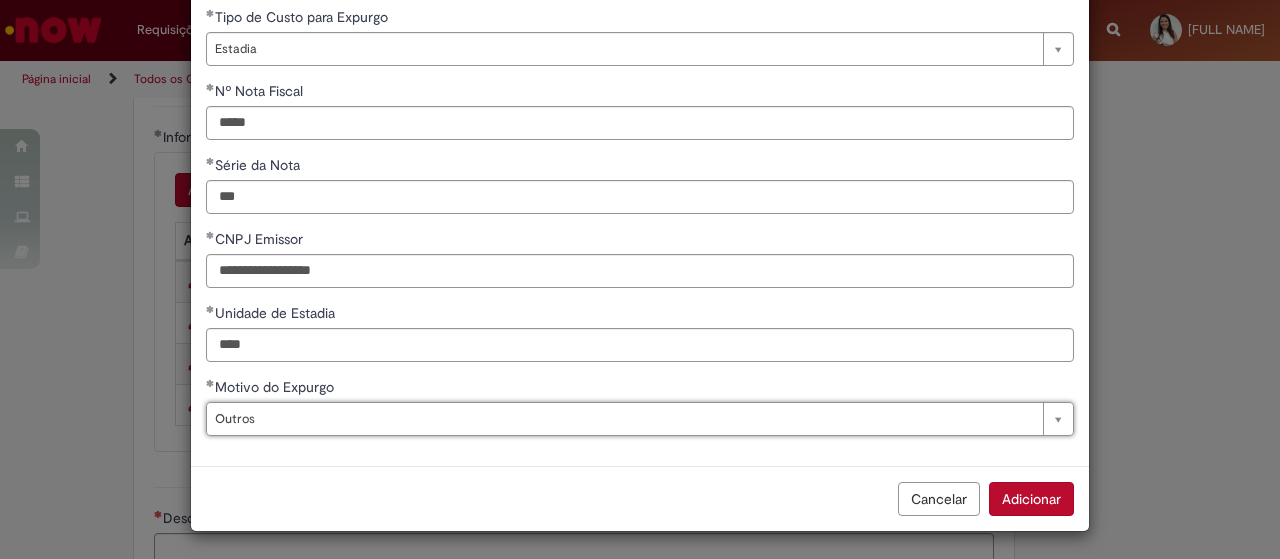 click on "Adicionar" at bounding box center (1031, 499) 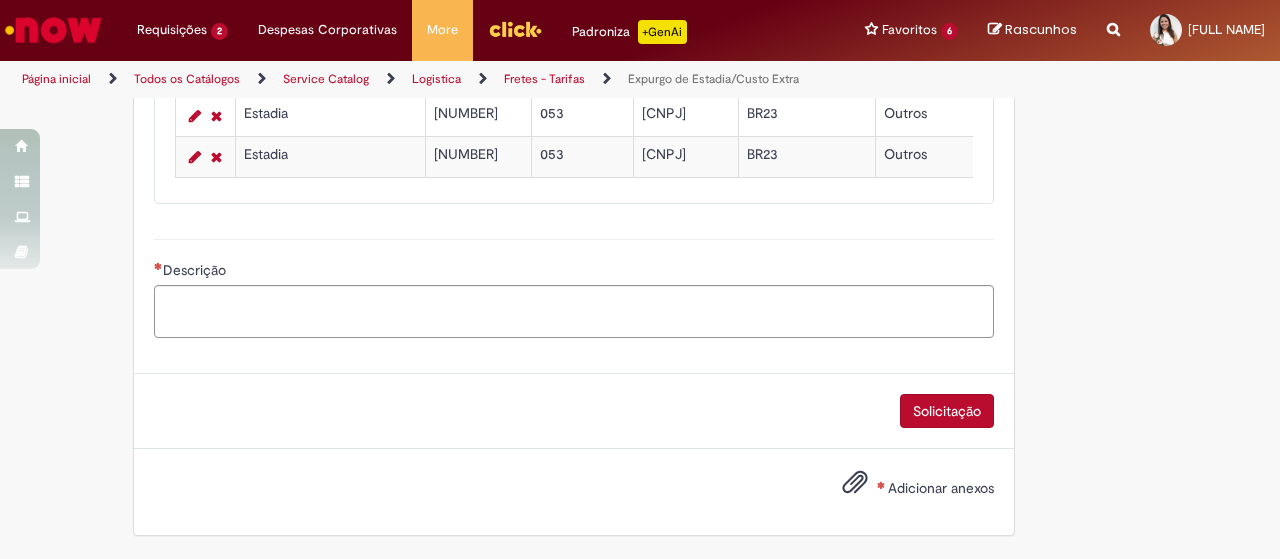 scroll, scrollTop: 1076, scrollLeft: 0, axis: vertical 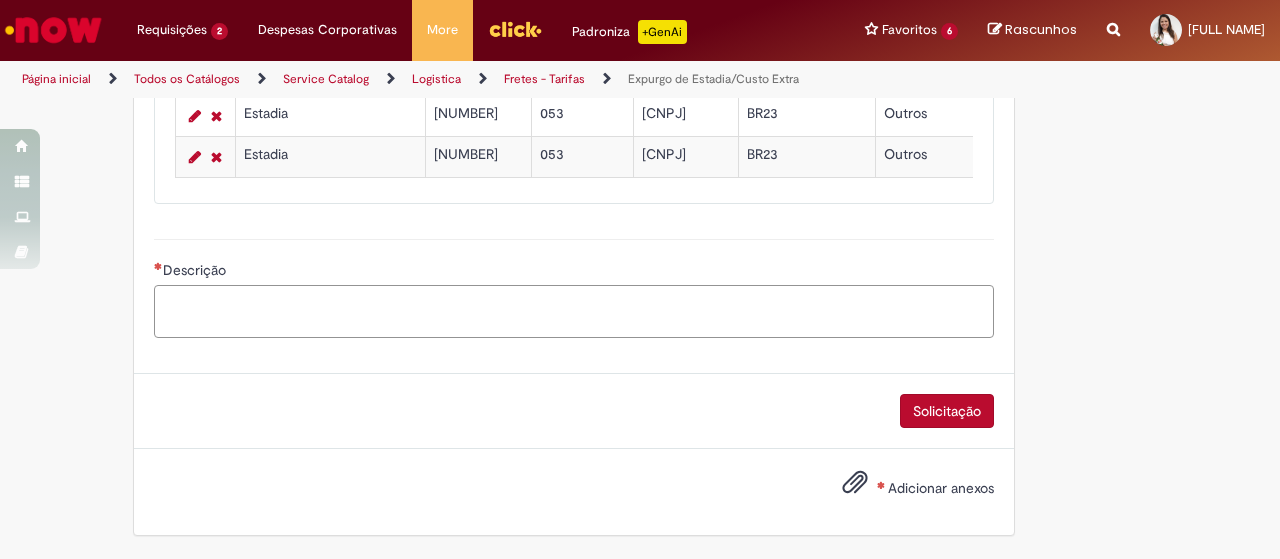 click on "Descrição" at bounding box center [574, 311] 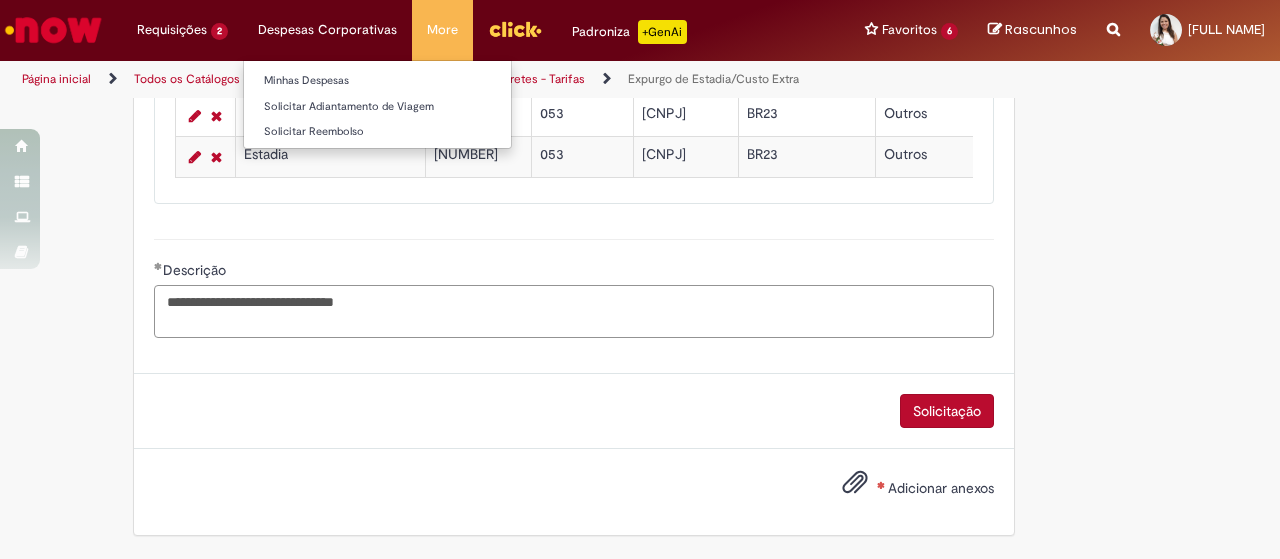 type on "**********" 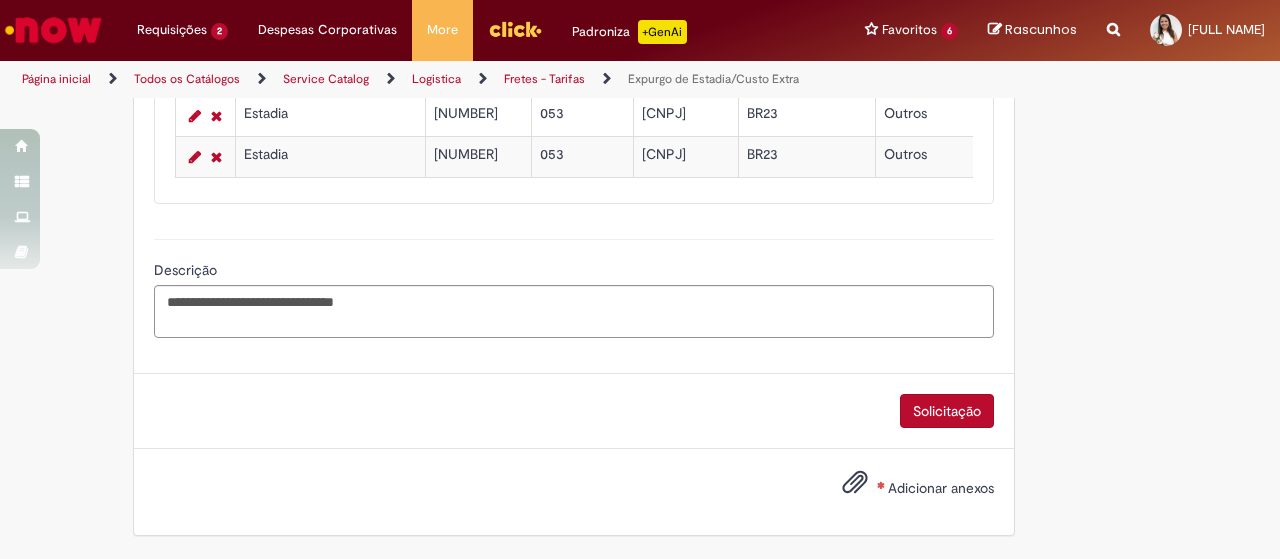 click on "Solicitação" at bounding box center (947, 411) 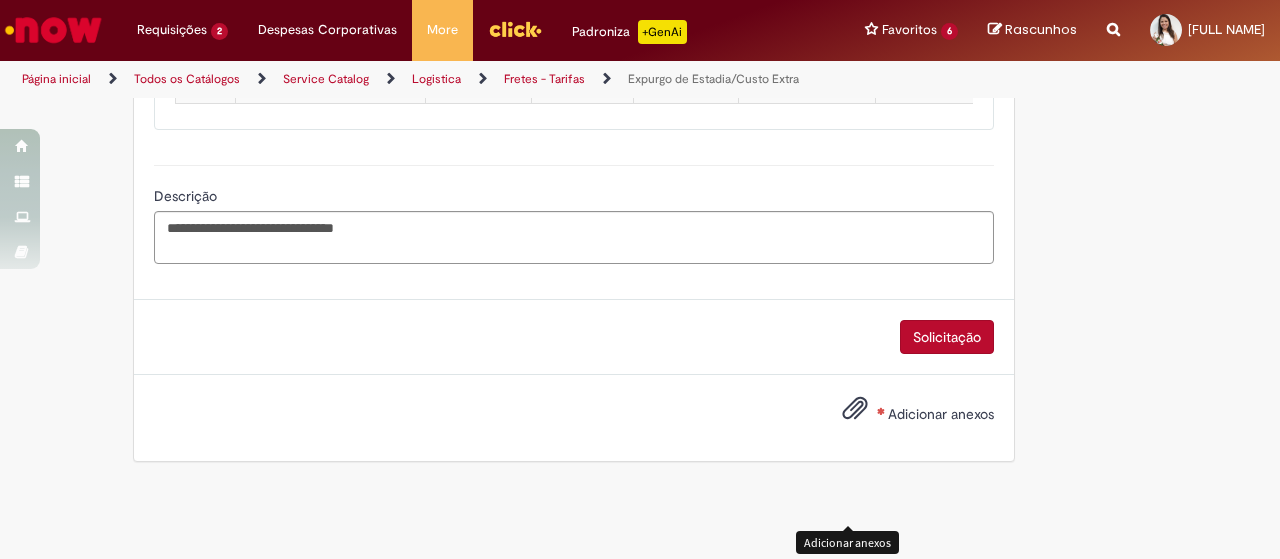 click on "Adicionar anexos" at bounding box center [941, 414] 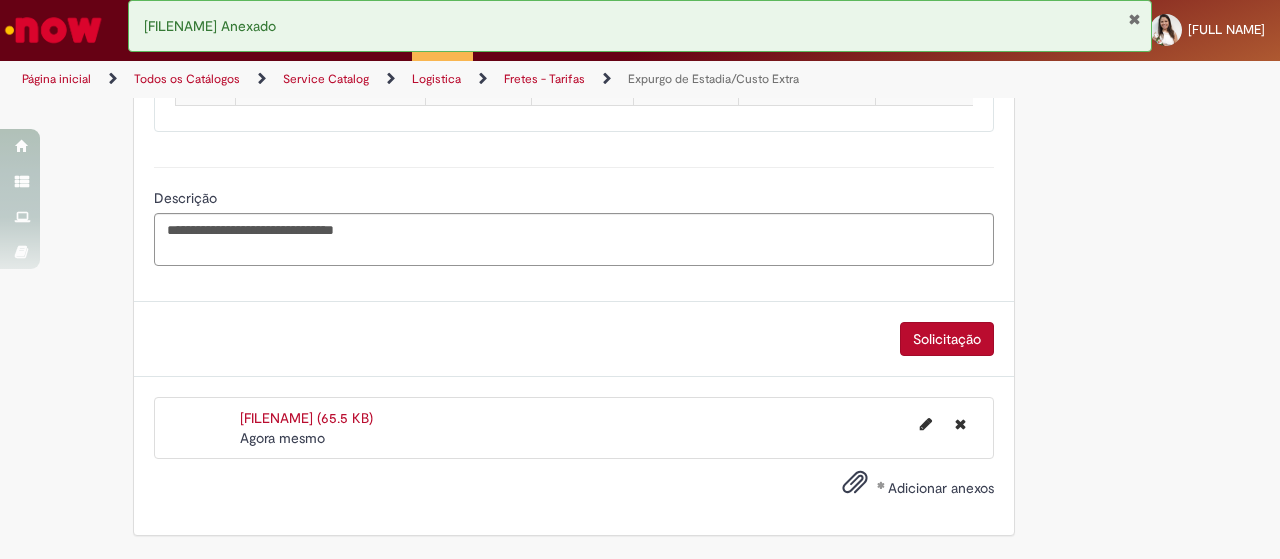 click on "Solicitação" at bounding box center [947, 339] 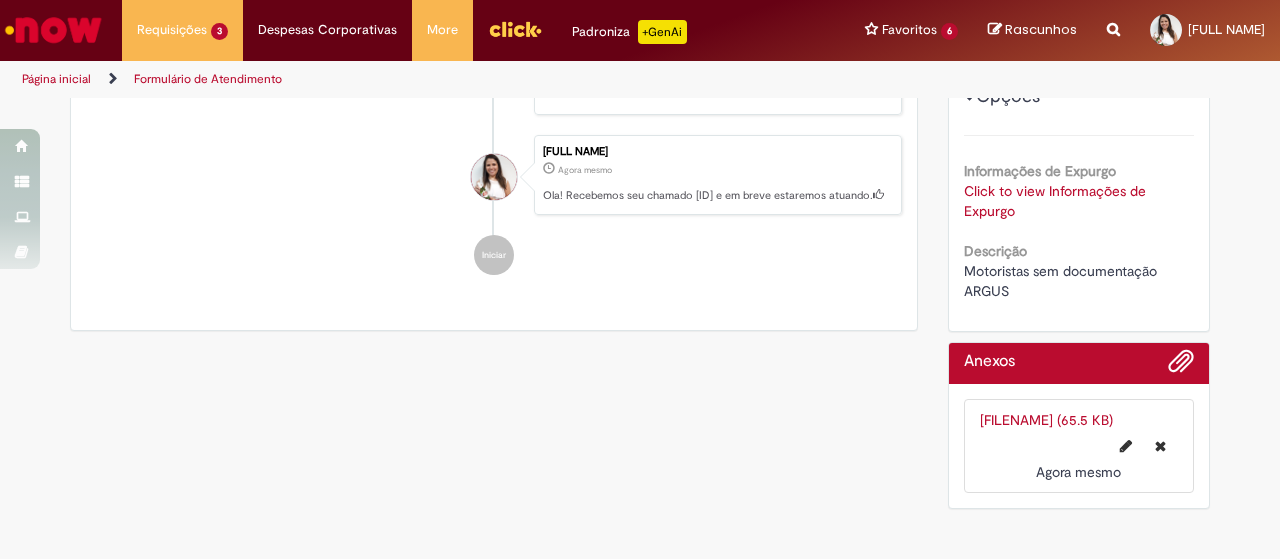scroll, scrollTop: 0, scrollLeft: 0, axis: both 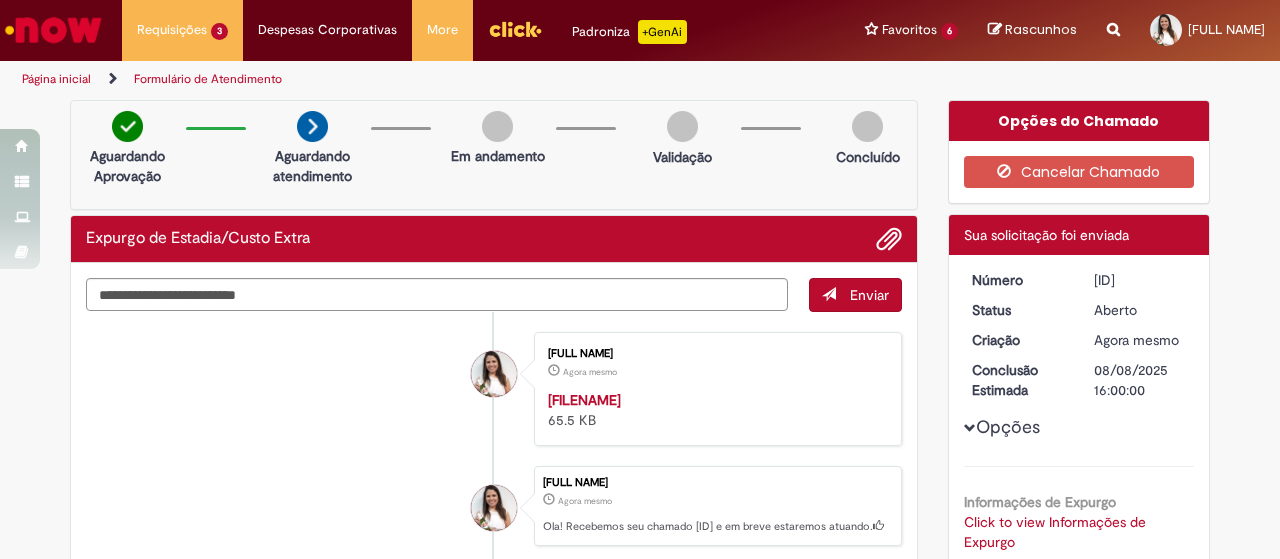 drag, startPoint x: 1086, startPoint y: 270, endPoint x: 1152, endPoint y: 273, distance: 66.068146 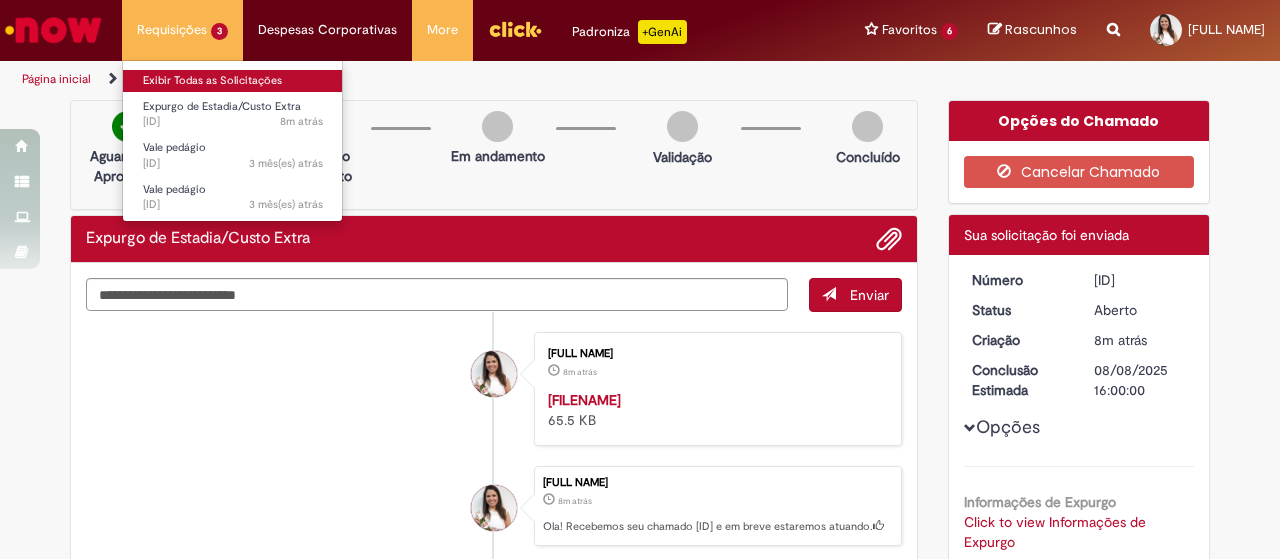 click on "Exibir Todas as Solicitações" at bounding box center (233, 81) 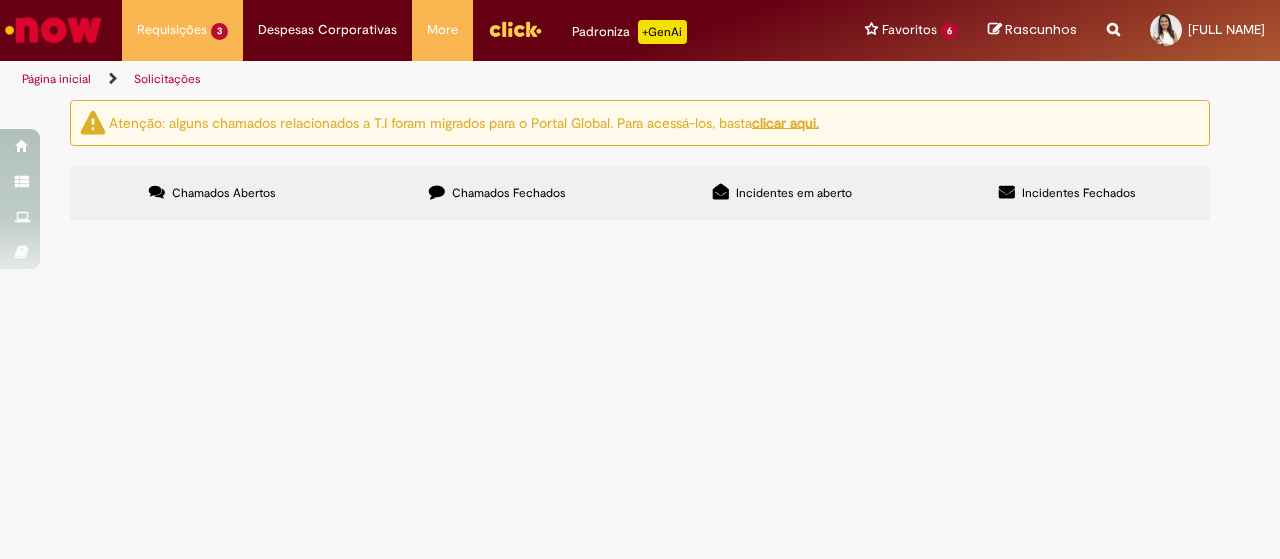 click on "Chamados Fechados" at bounding box center (509, 193) 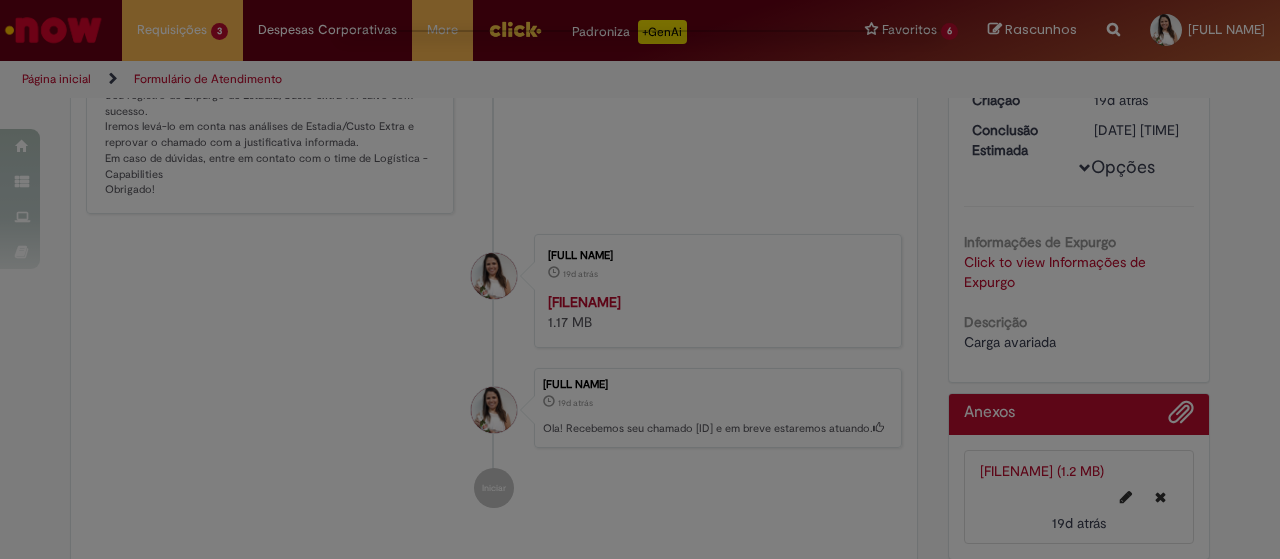scroll, scrollTop: 0, scrollLeft: 0, axis: both 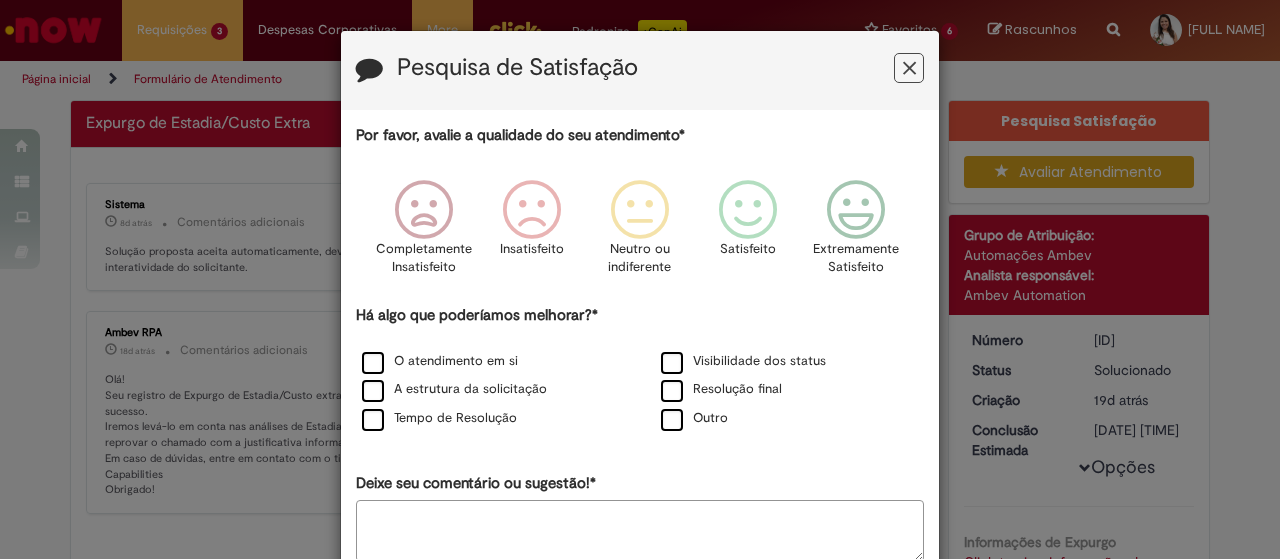 click at bounding box center [909, 68] 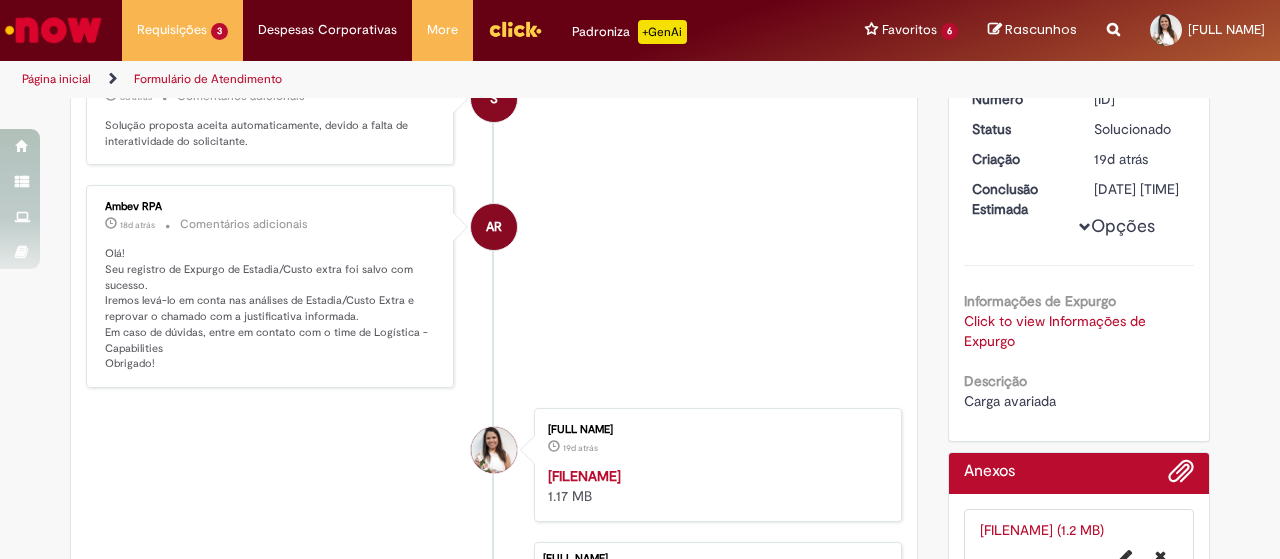 scroll, scrollTop: 200, scrollLeft: 0, axis: vertical 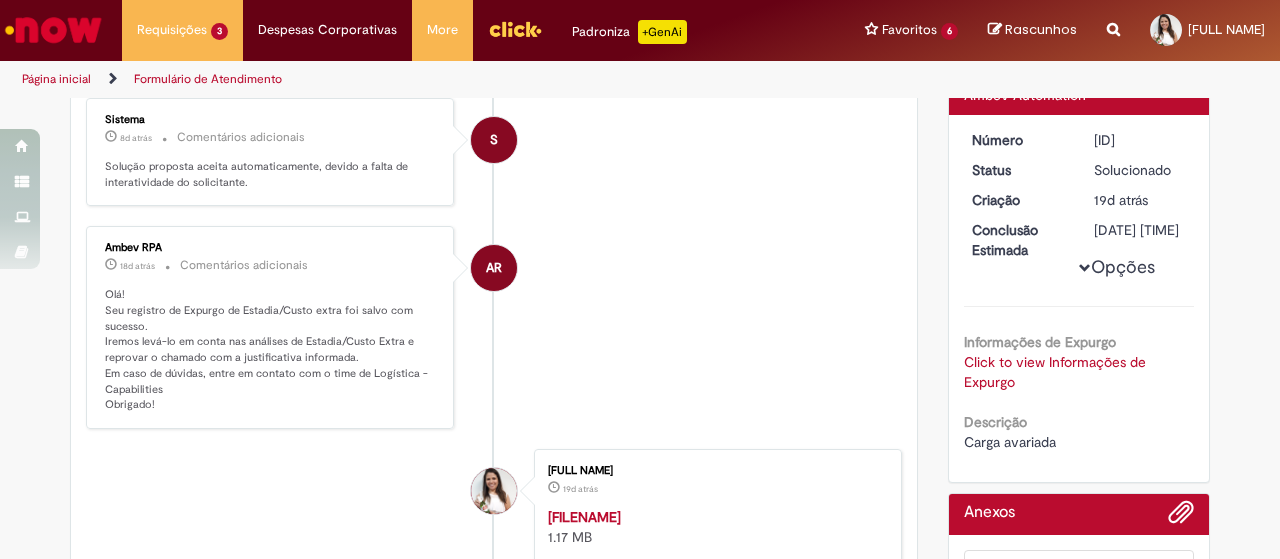 drag, startPoint x: 1086, startPoint y: 137, endPoint x: 1156, endPoint y: 136, distance: 70.00714 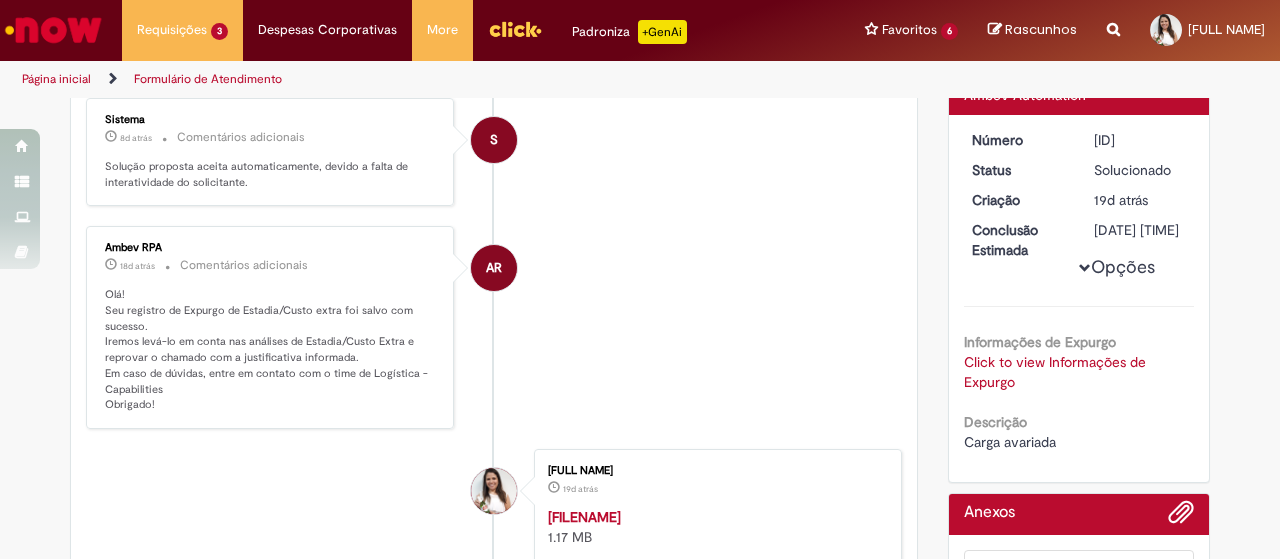 click on "[FILENAME]" at bounding box center (584, 517) 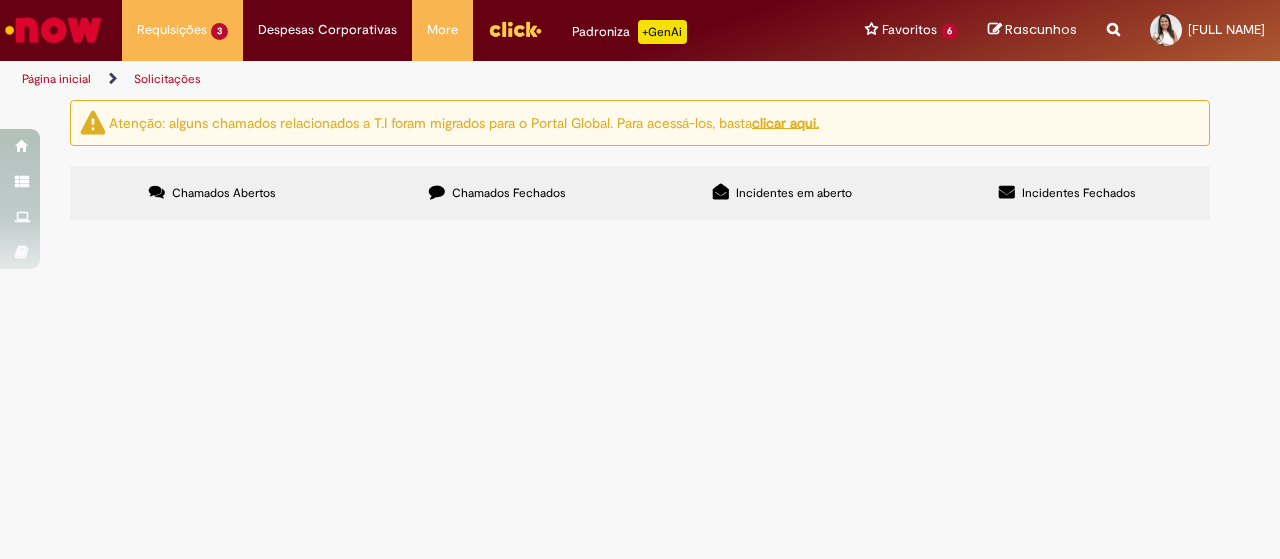 scroll, scrollTop: 0, scrollLeft: 0, axis: both 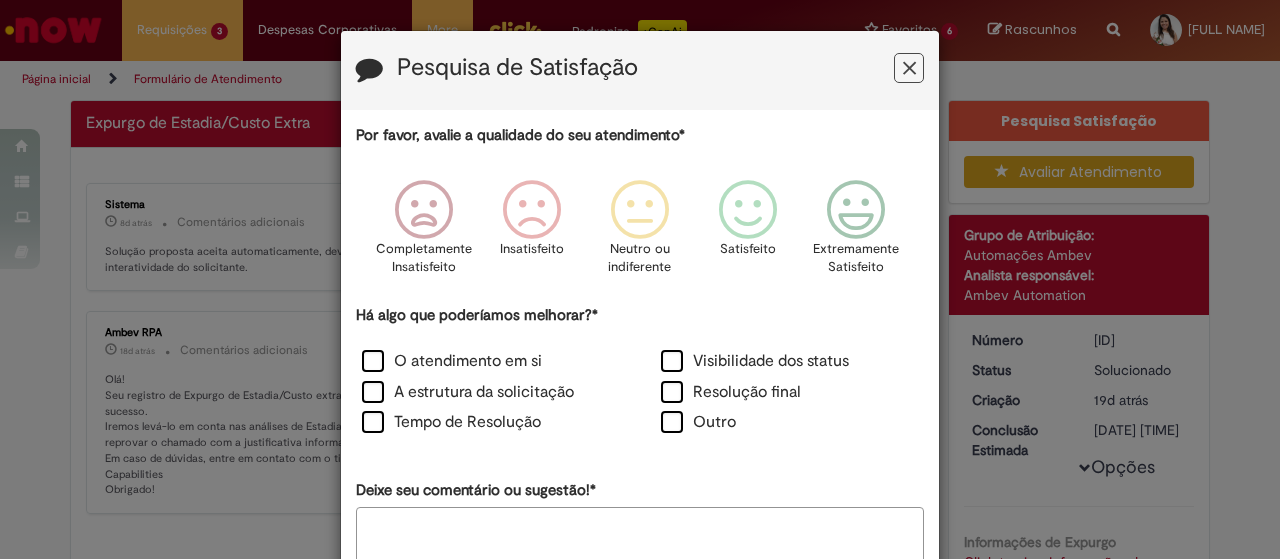 click at bounding box center [909, 68] 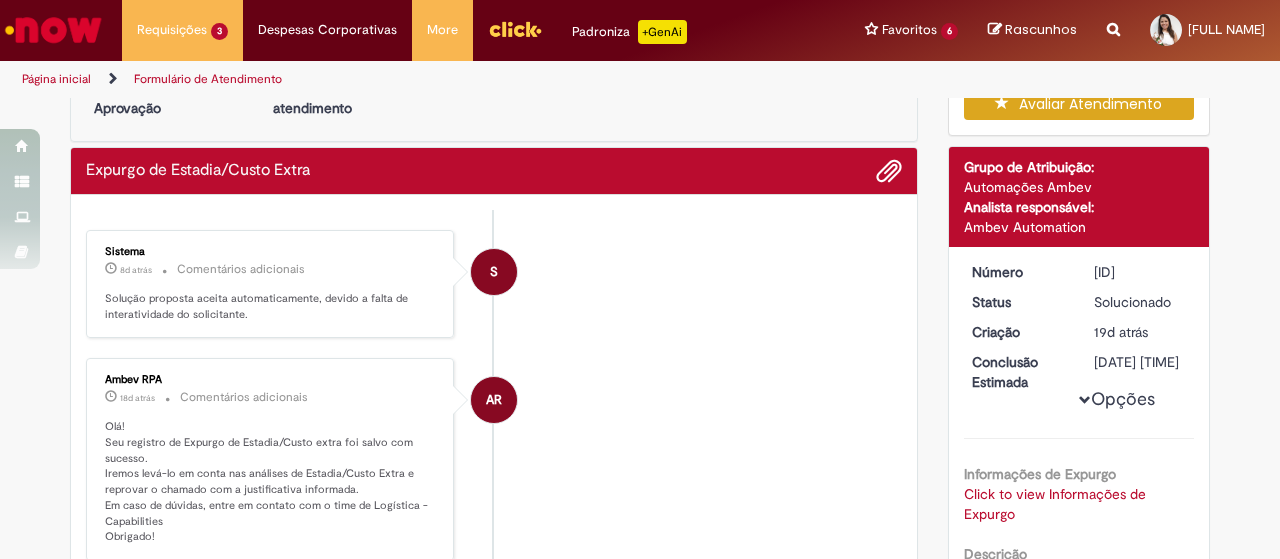 scroll, scrollTop: 100, scrollLeft: 0, axis: vertical 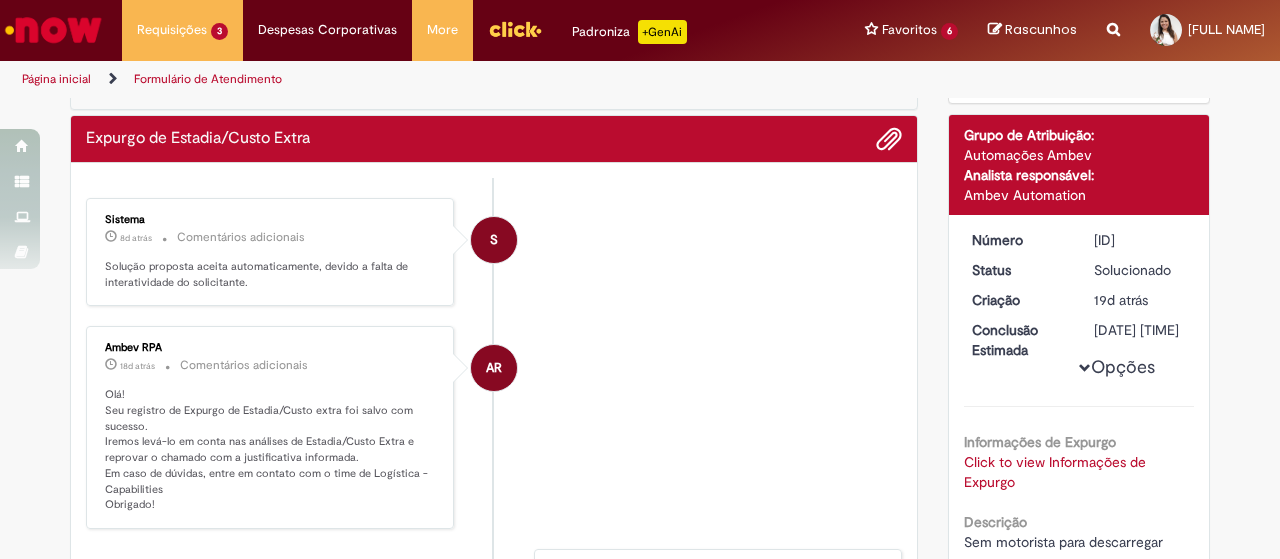 drag, startPoint x: 1085, startPoint y: 238, endPoint x: 1164, endPoint y: 239, distance: 79.00633 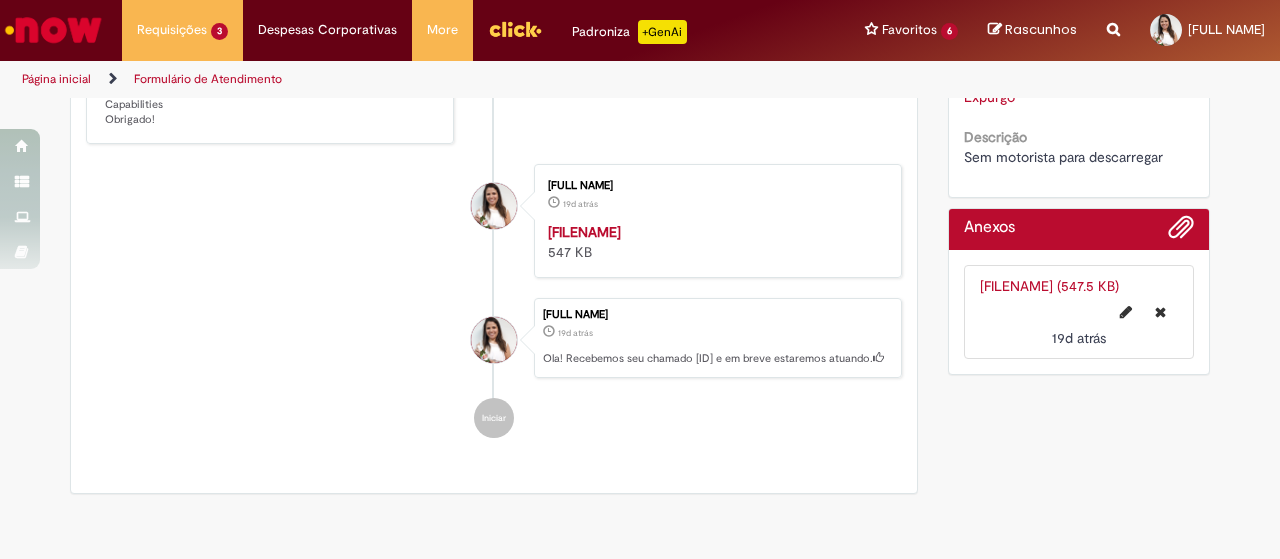 scroll, scrollTop: 500, scrollLeft: 0, axis: vertical 